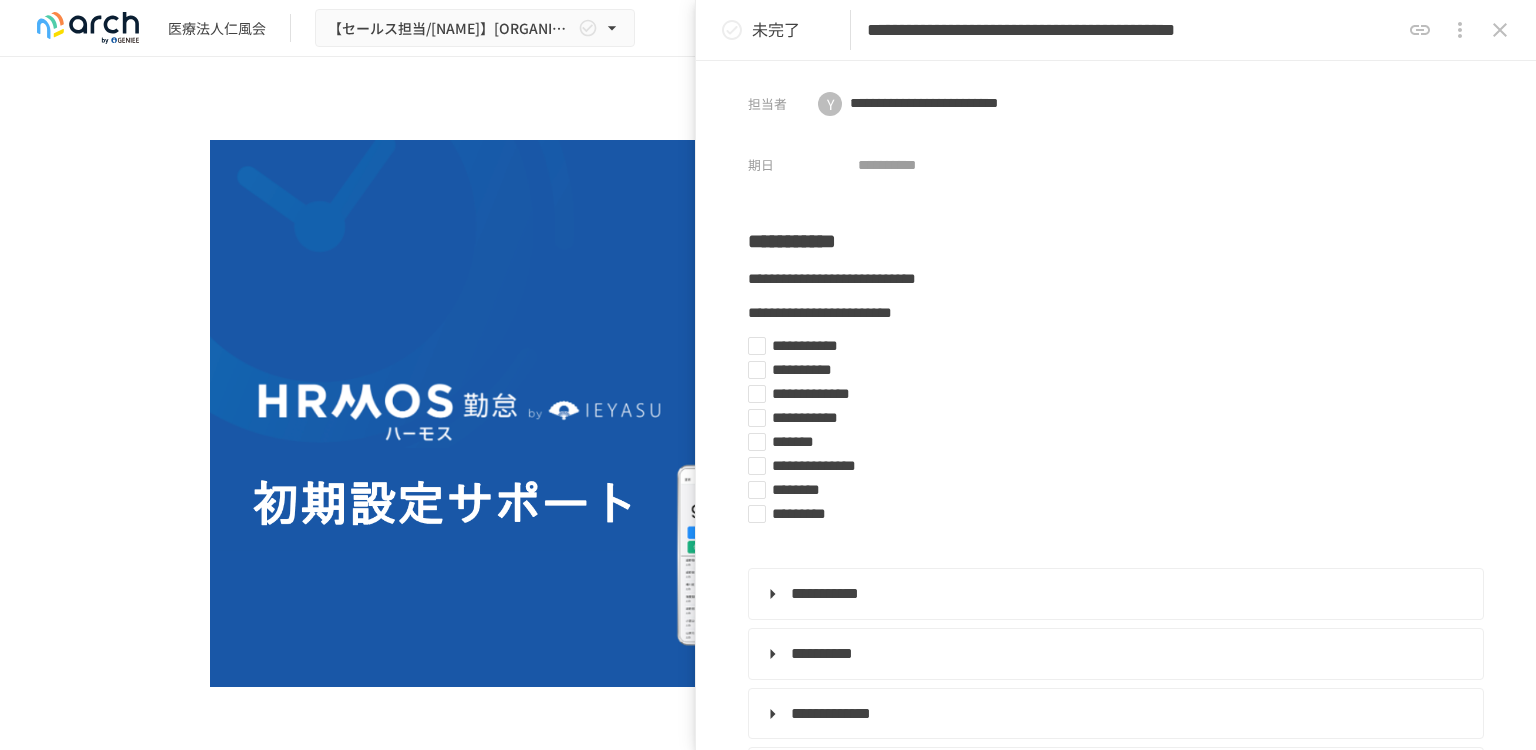 scroll, scrollTop: 0, scrollLeft: 0, axis: both 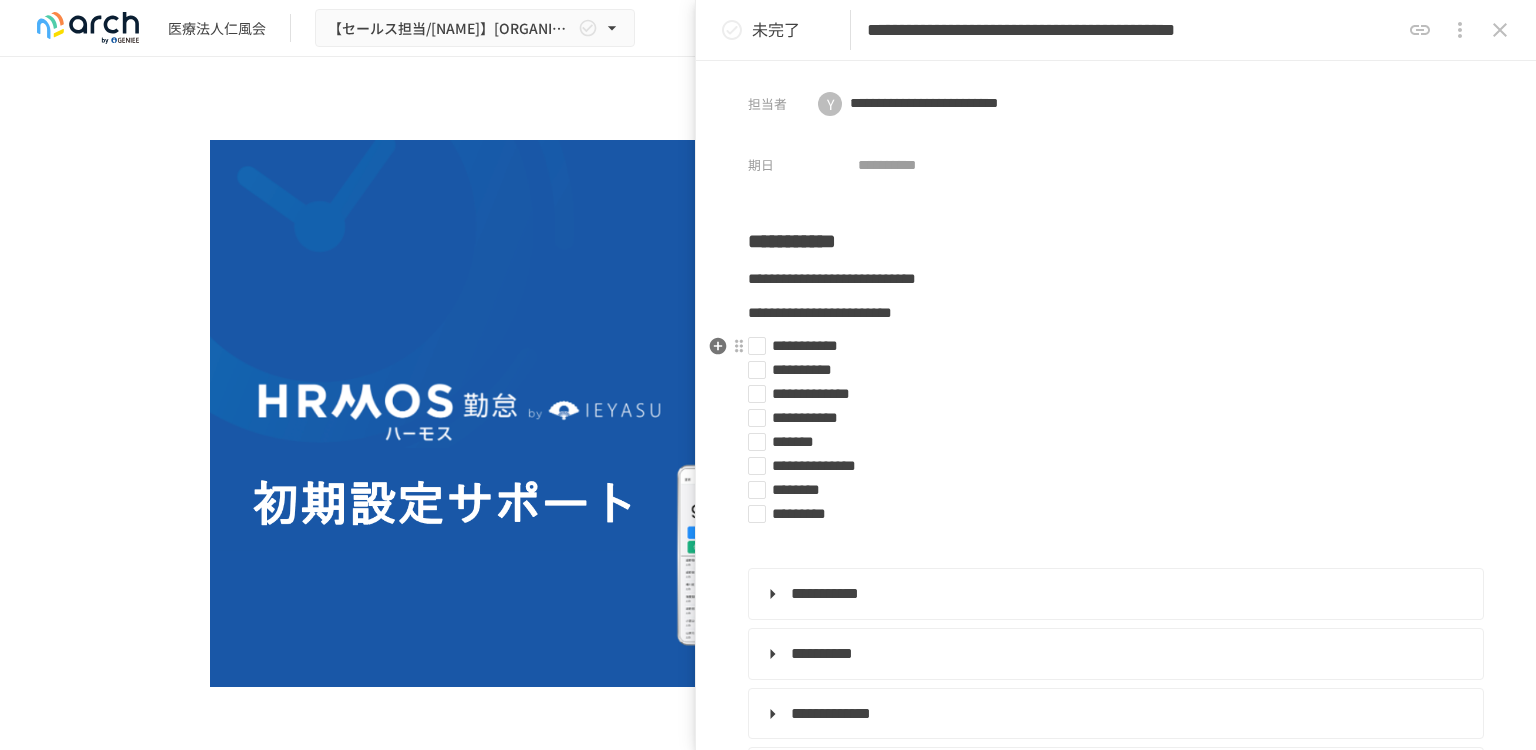 click on "**********" at bounding box center (1108, 346) 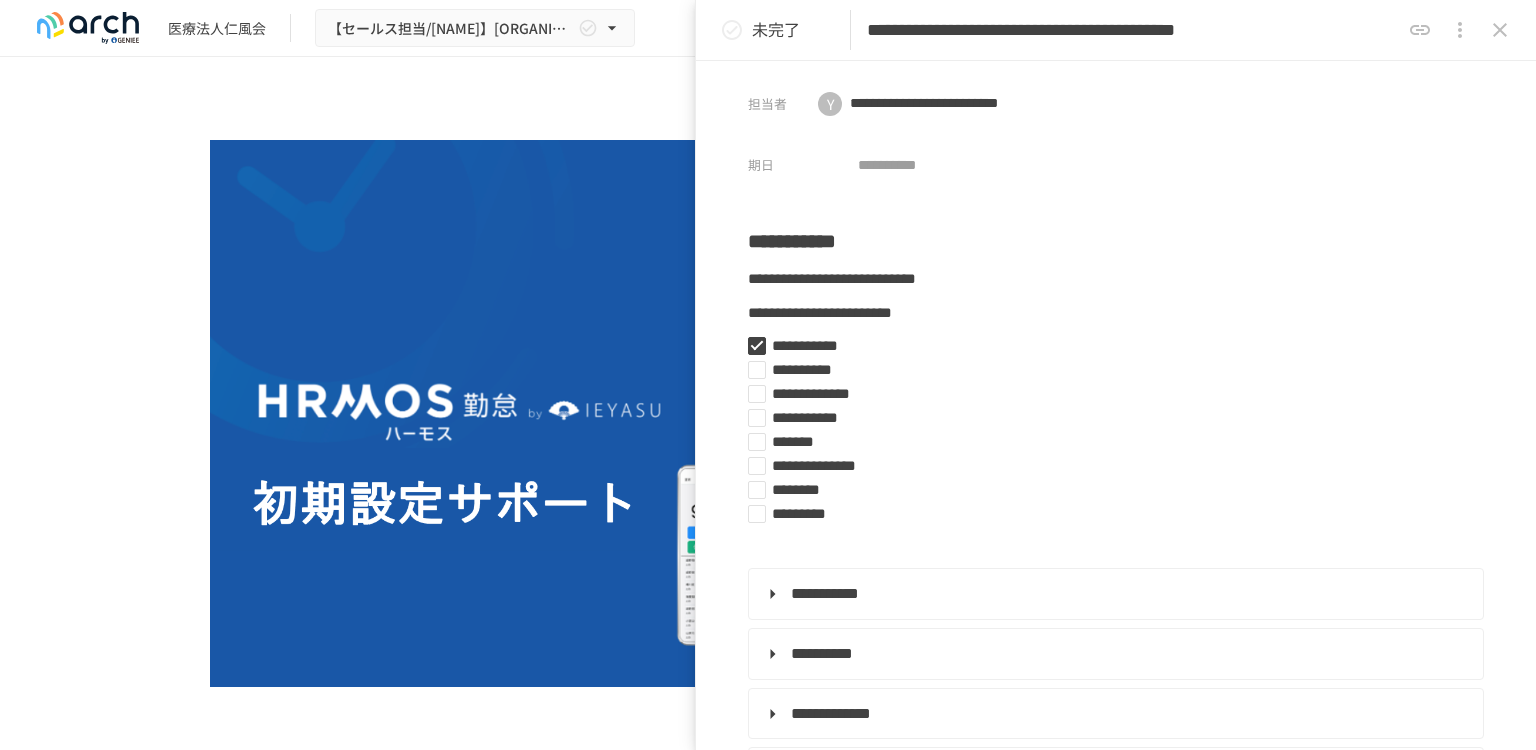 click on "**********" at bounding box center (1108, 346) 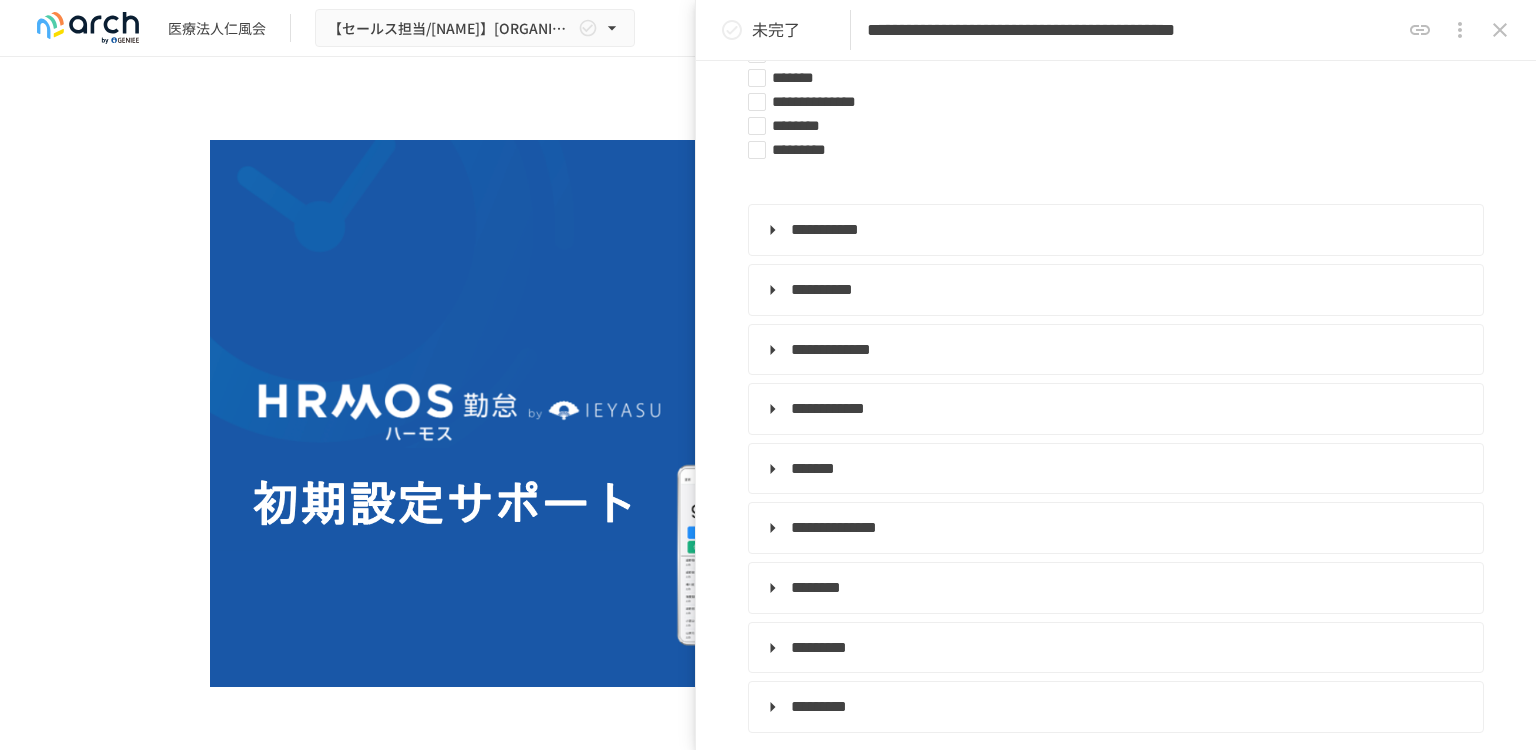 scroll, scrollTop: 400, scrollLeft: 0, axis: vertical 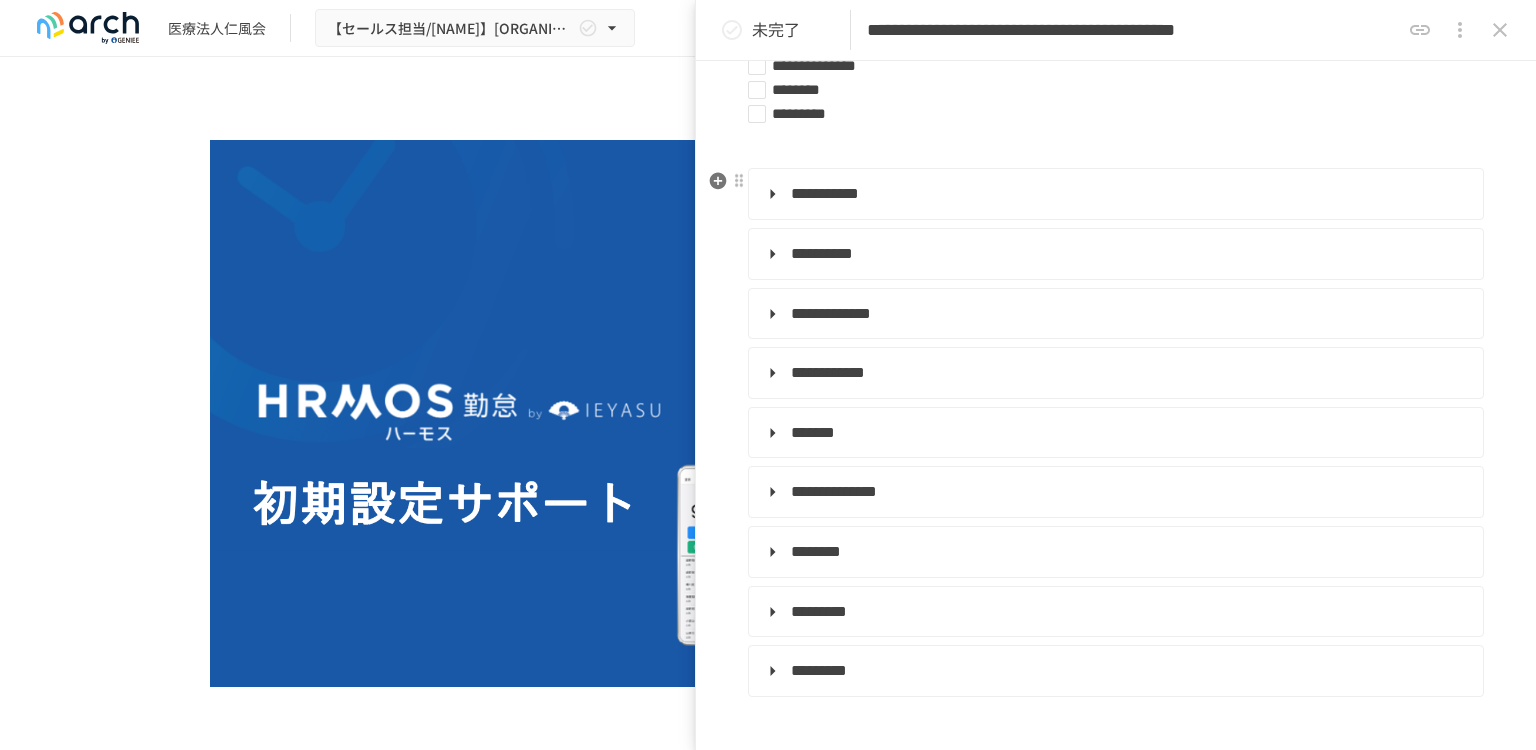 click on "**********" at bounding box center [1114, 194] 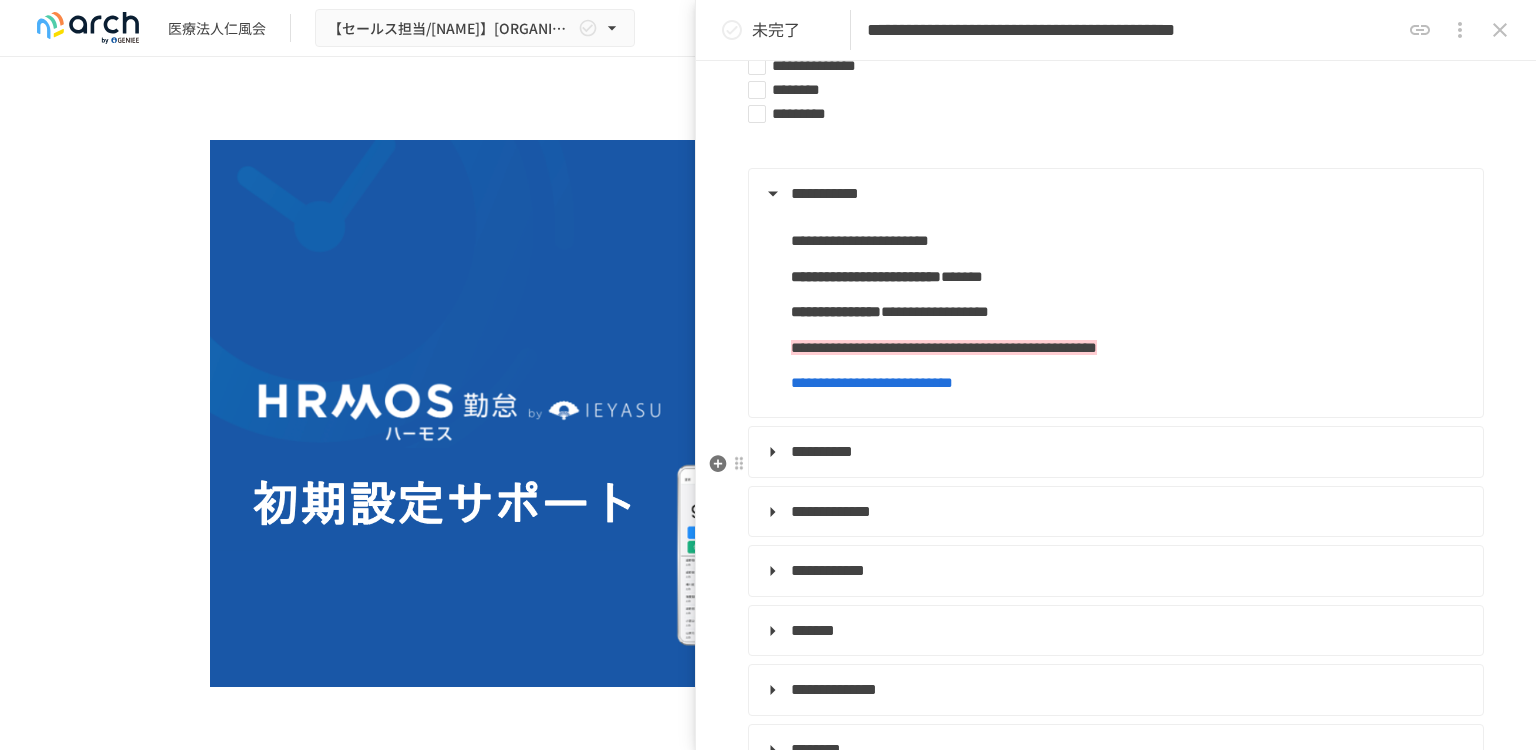 click on "**********" at bounding box center [1114, 452] 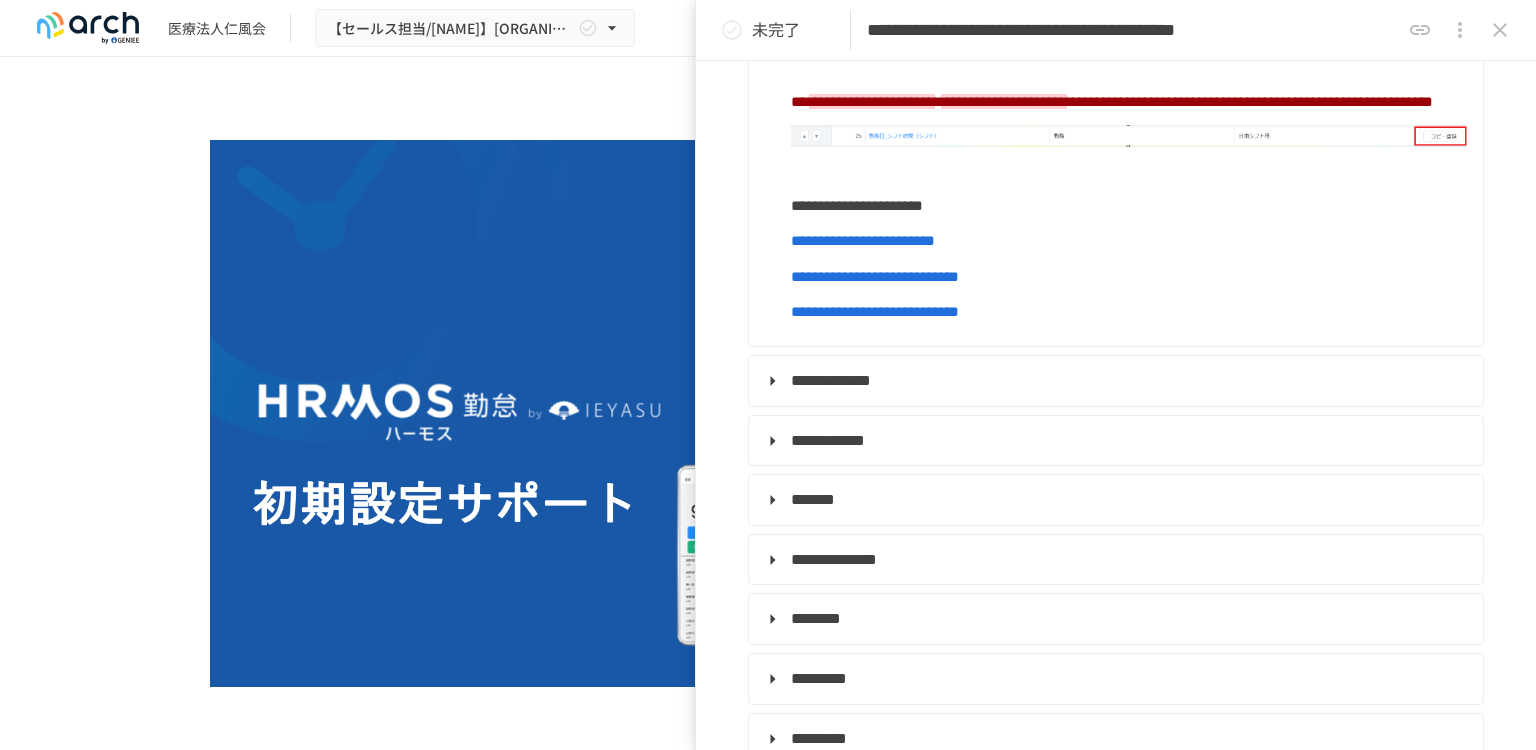 scroll, scrollTop: 1600, scrollLeft: 0, axis: vertical 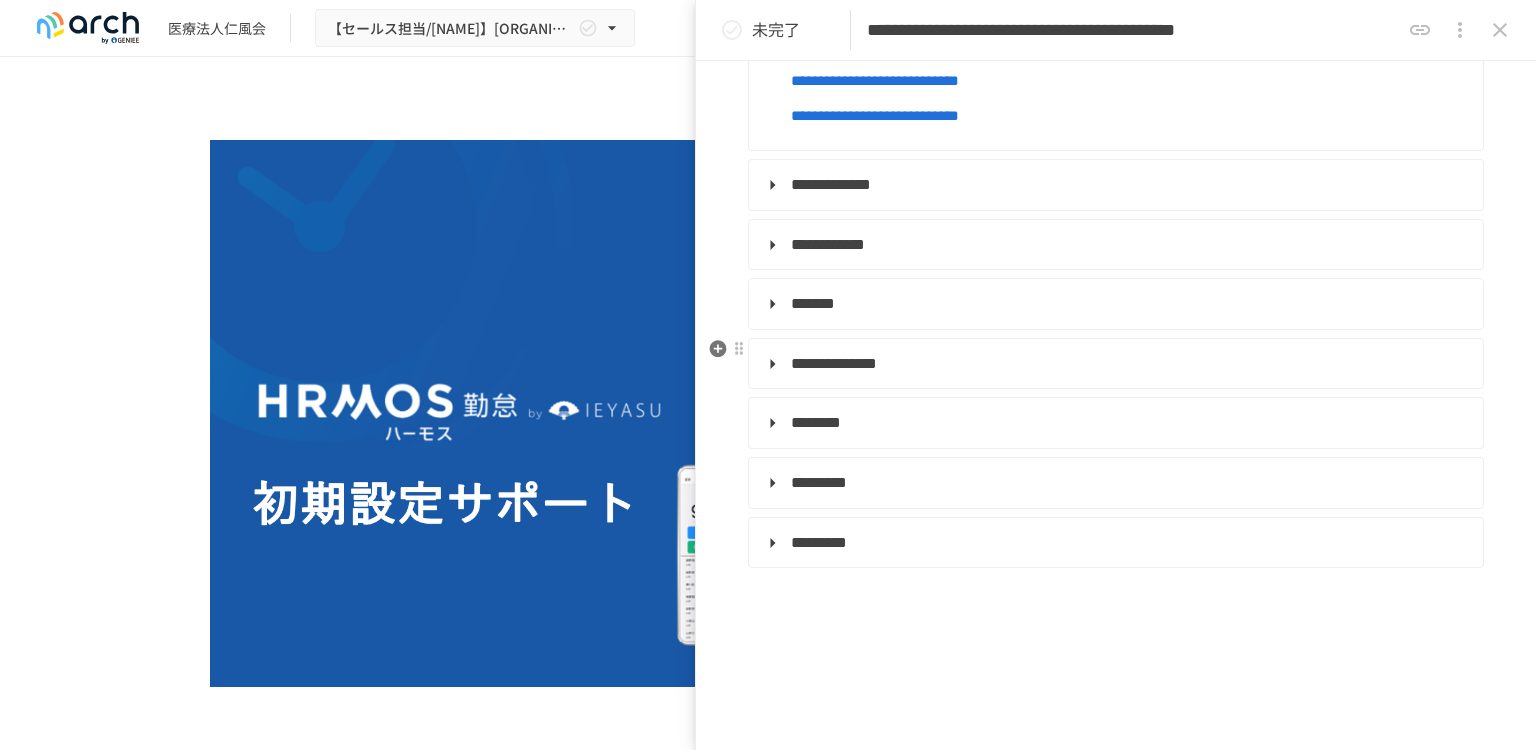 click on "**********" at bounding box center [1114, 185] 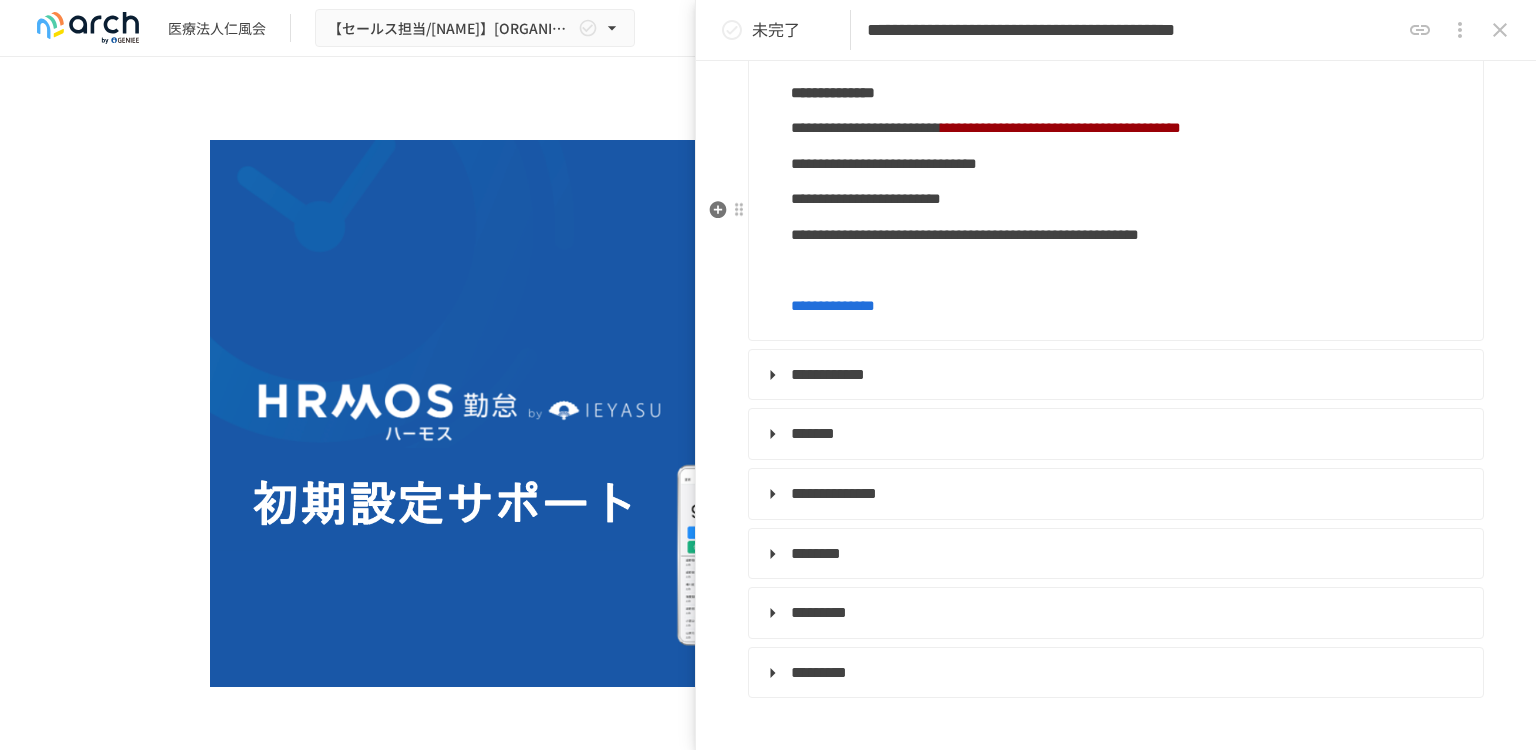 scroll, scrollTop: 2000, scrollLeft: 0, axis: vertical 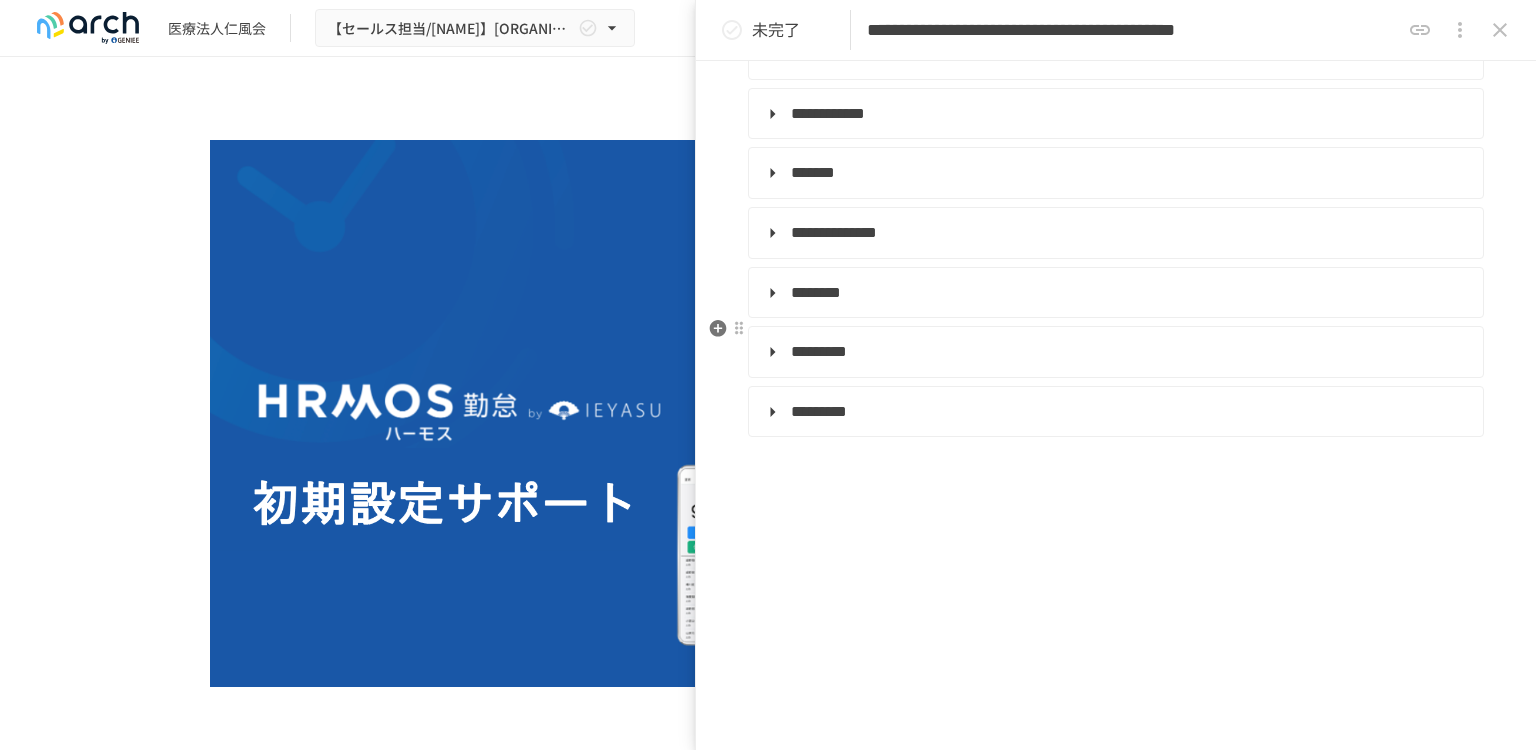 click on "**********" at bounding box center (828, 113) 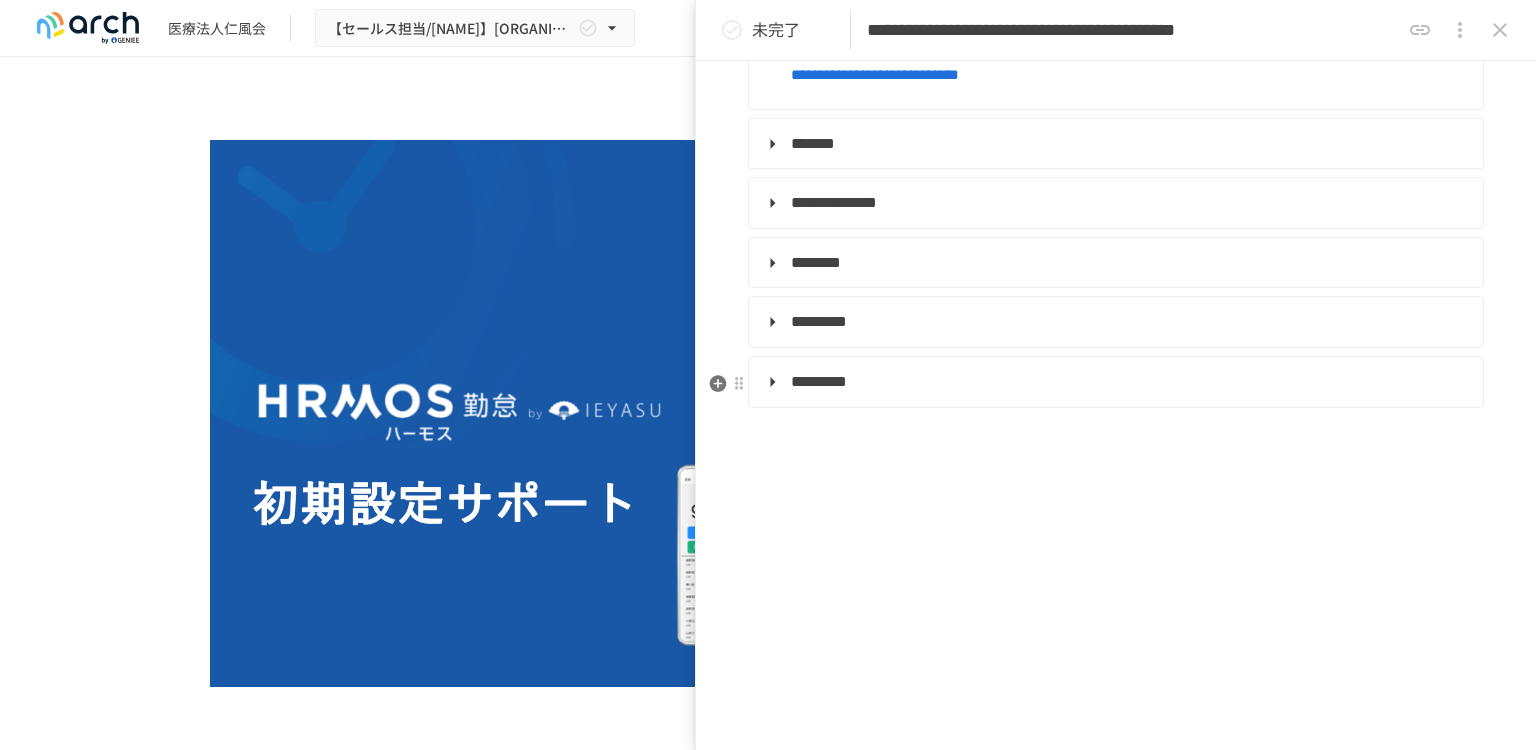 scroll, scrollTop: 2400, scrollLeft: 0, axis: vertical 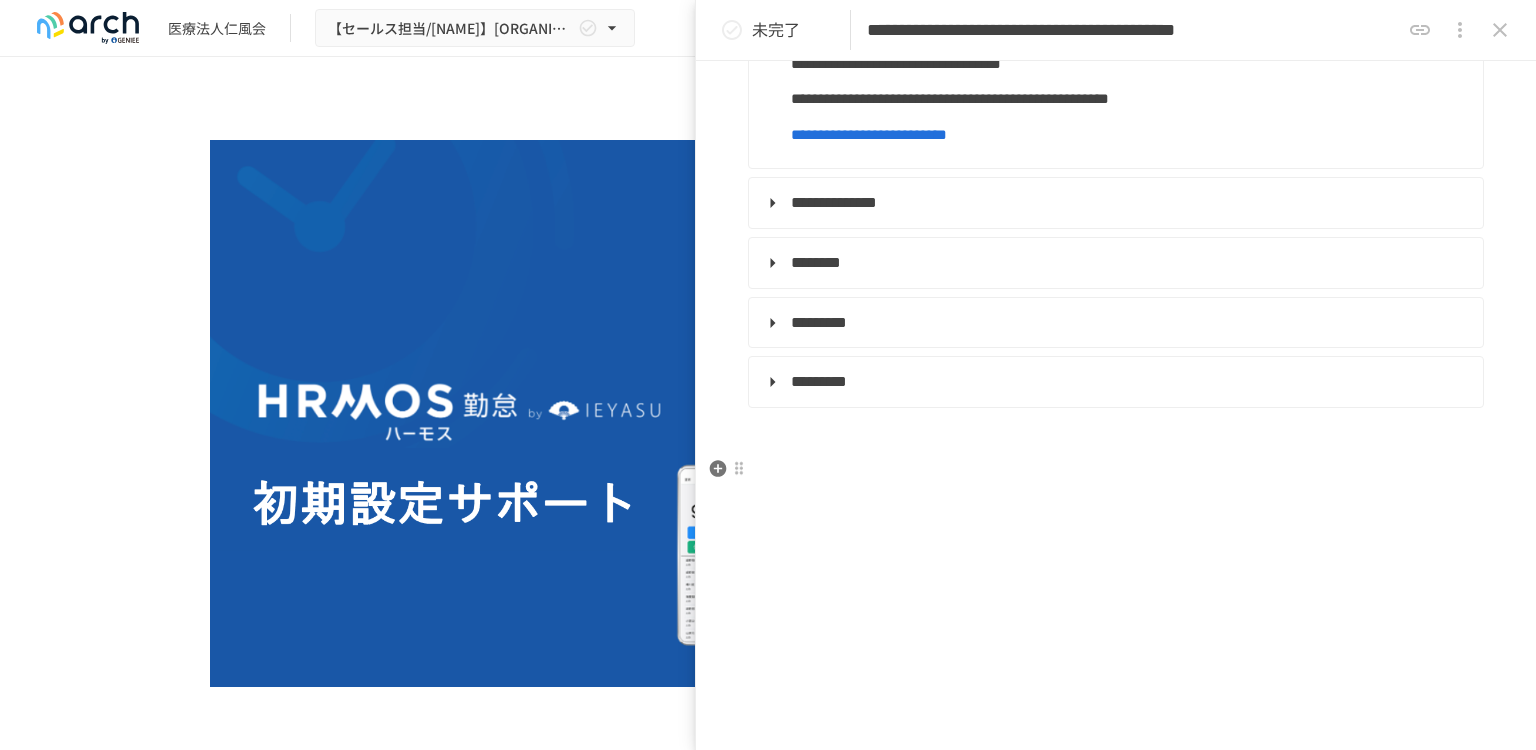 click on "**********" at bounding box center (1114, 203) 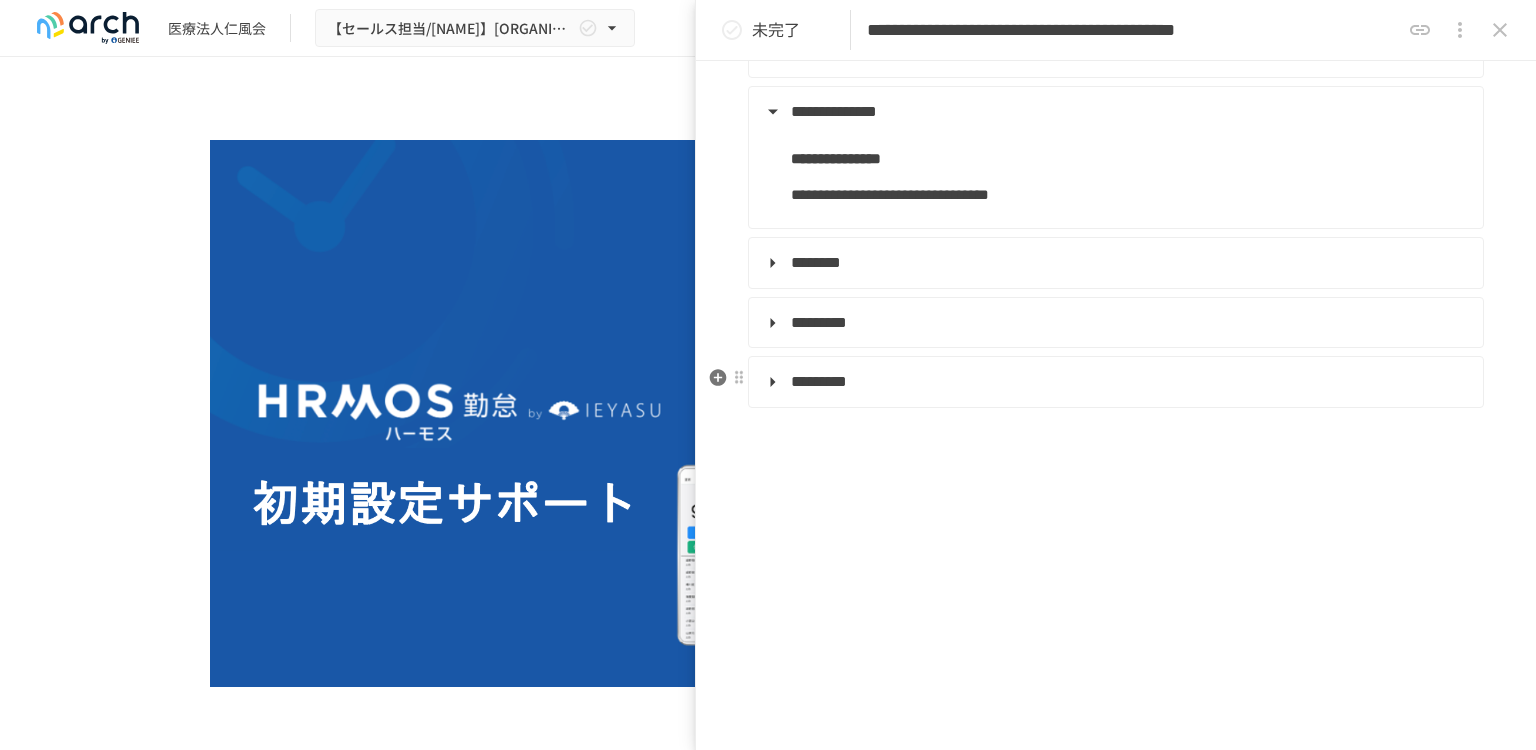 scroll, scrollTop: 3007, scrollLeft: 0, axis: vertical 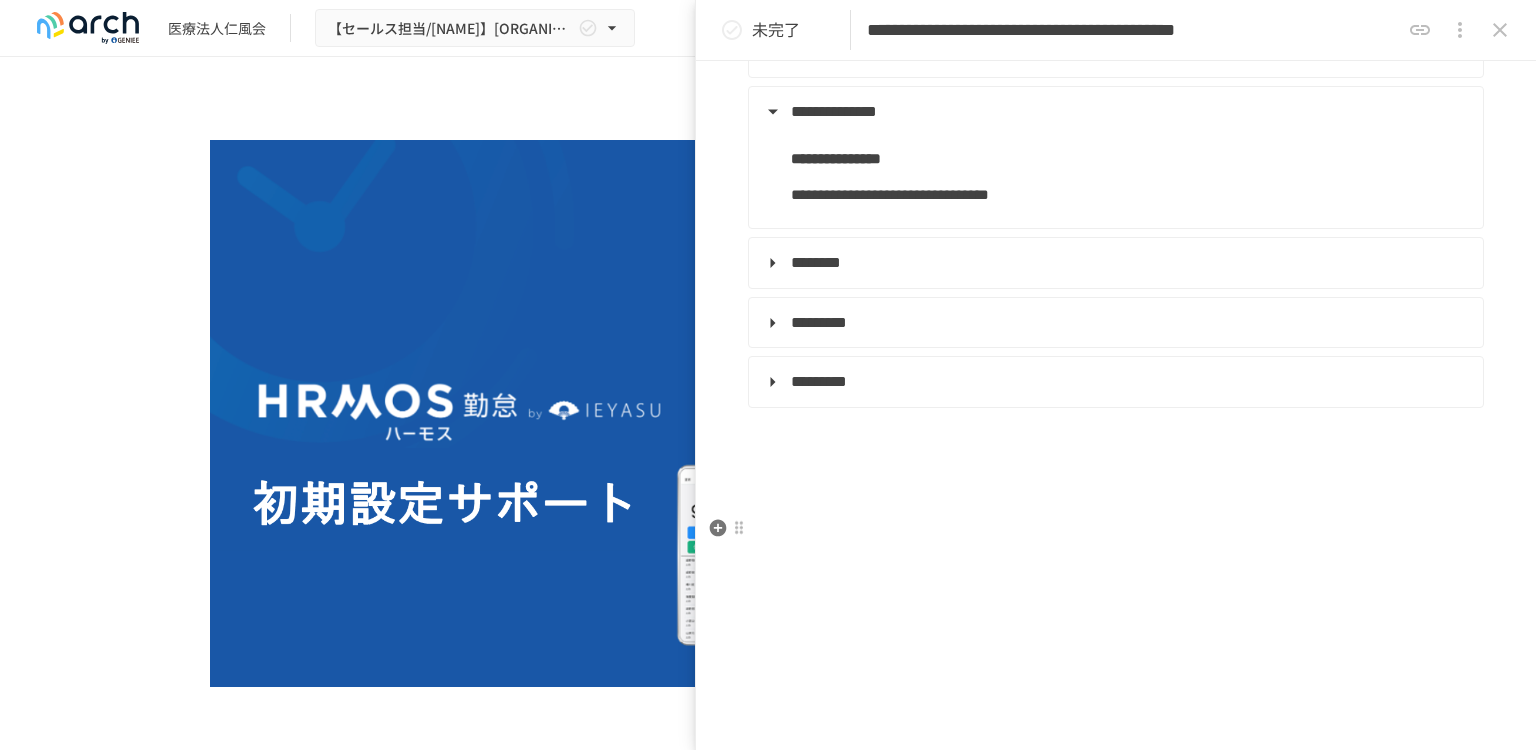 click on "********" at bounding box center [1114, 263] 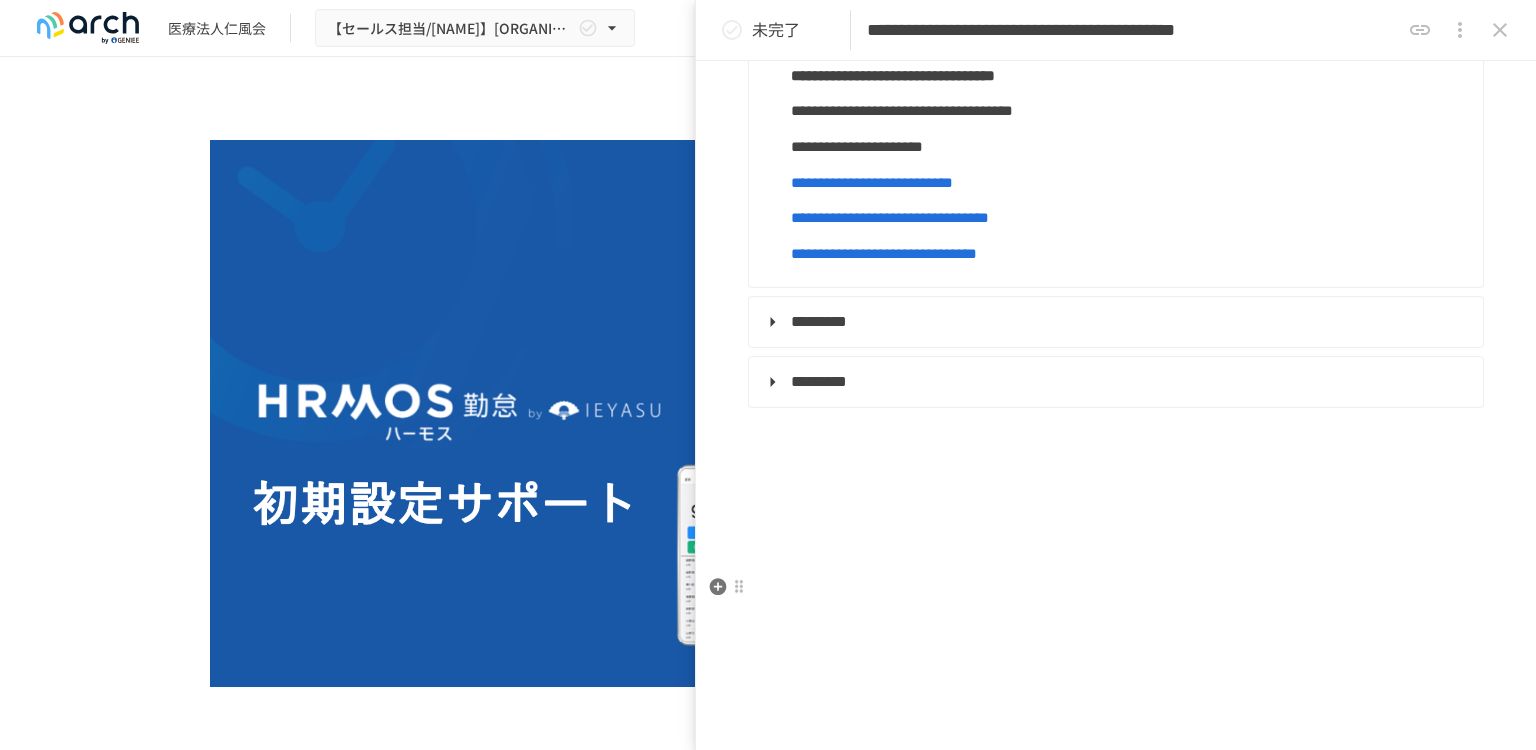 click on "*********" at bounding box center [819, 321] 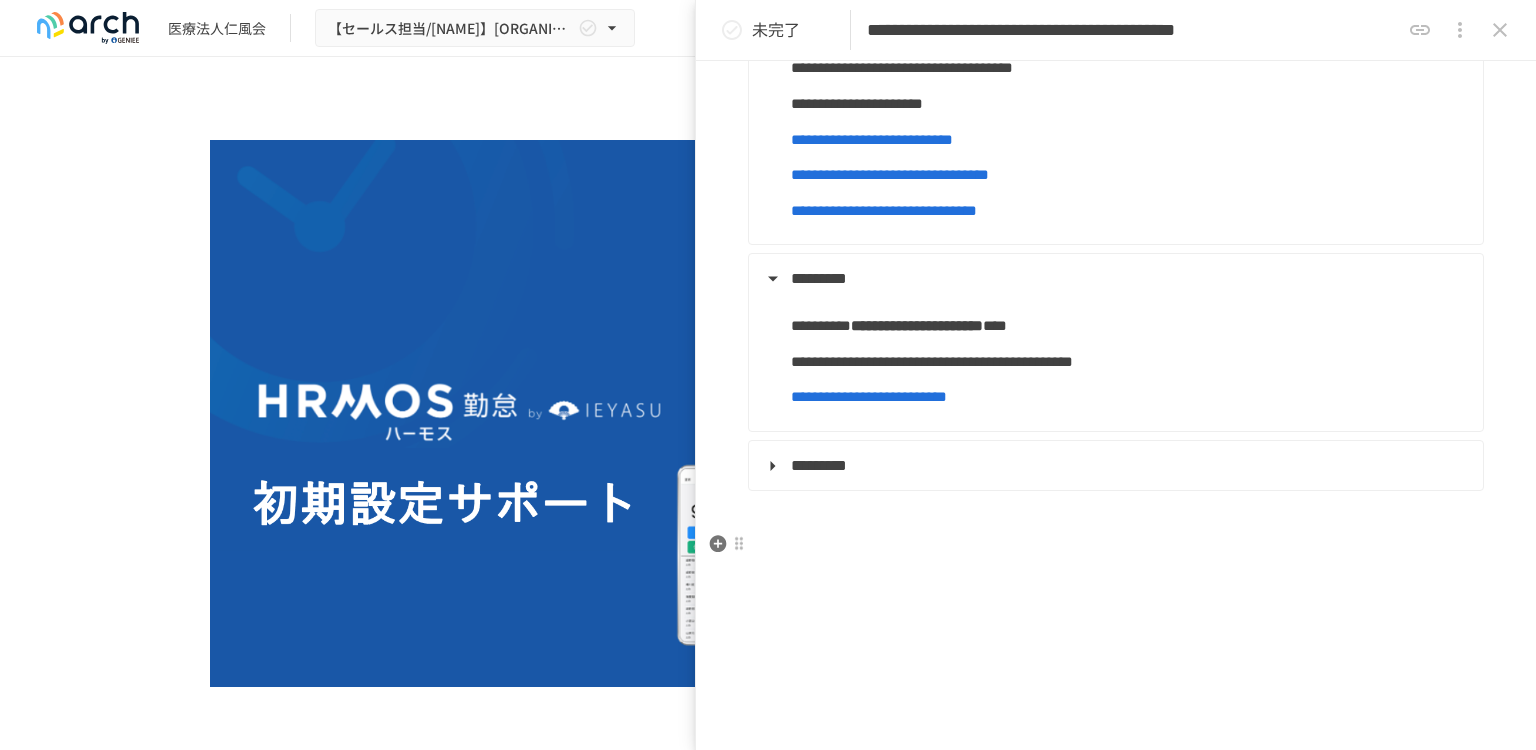 scroll, scrollTop: 3393, scrollLeft: 0, axis: vertical 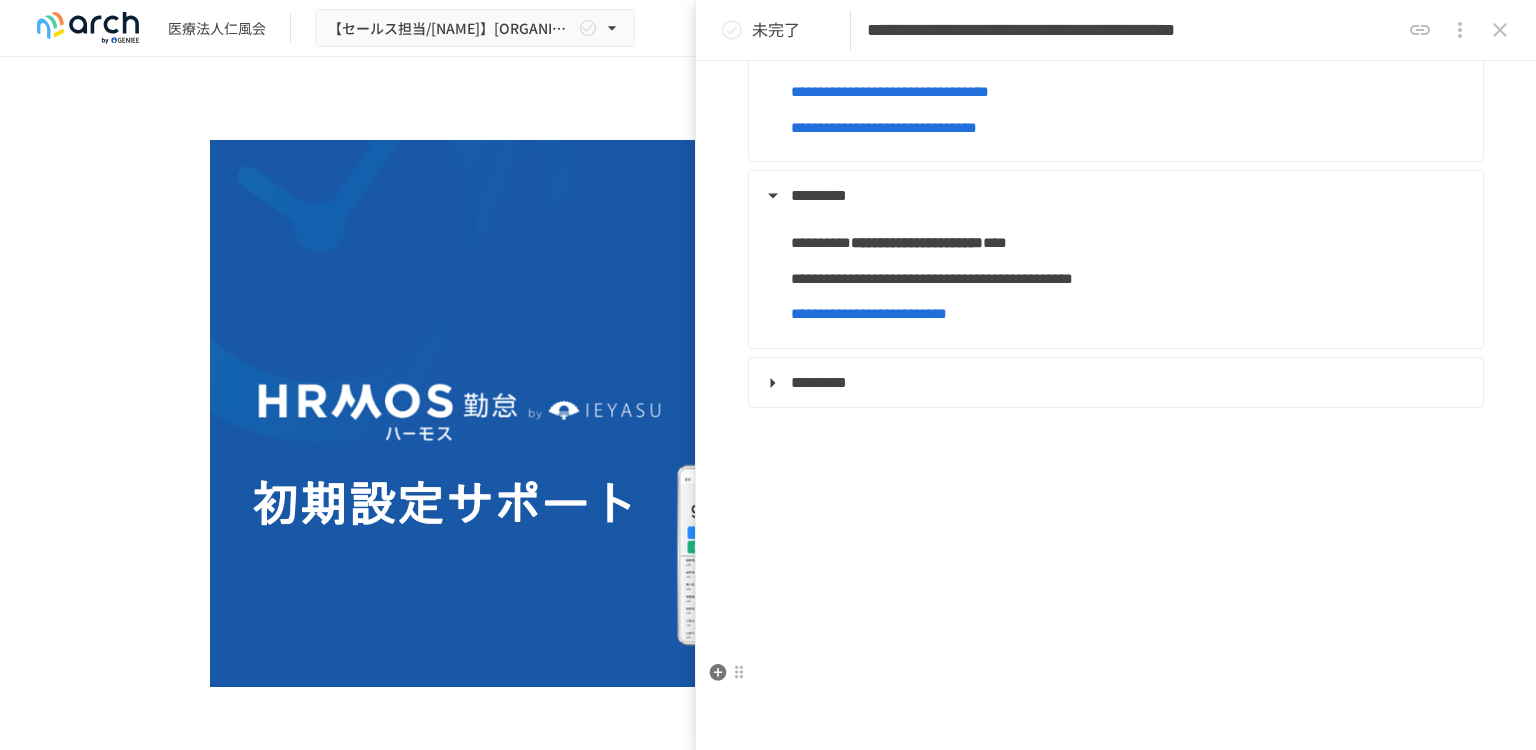 click on "*********" at bounding box center [1114, 383] 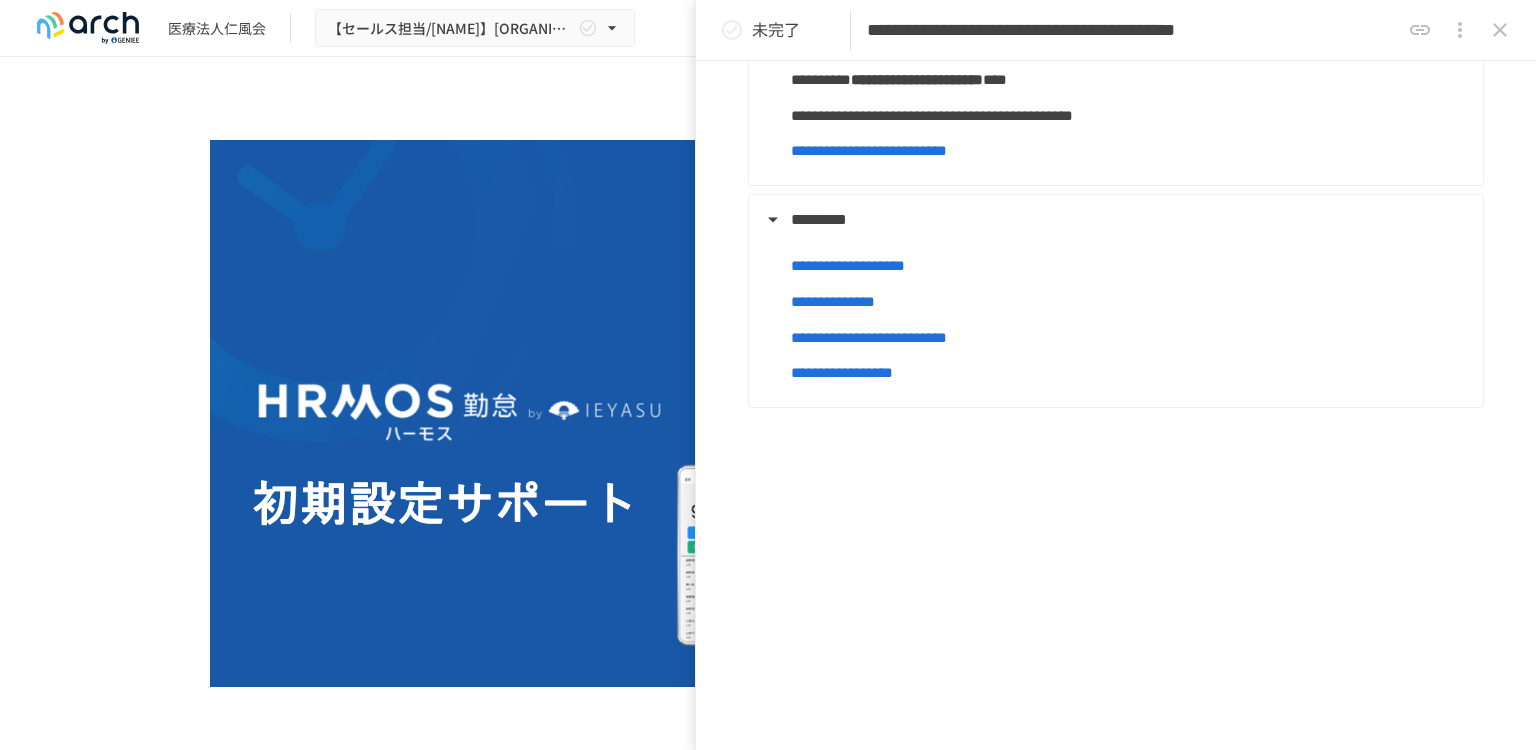 click 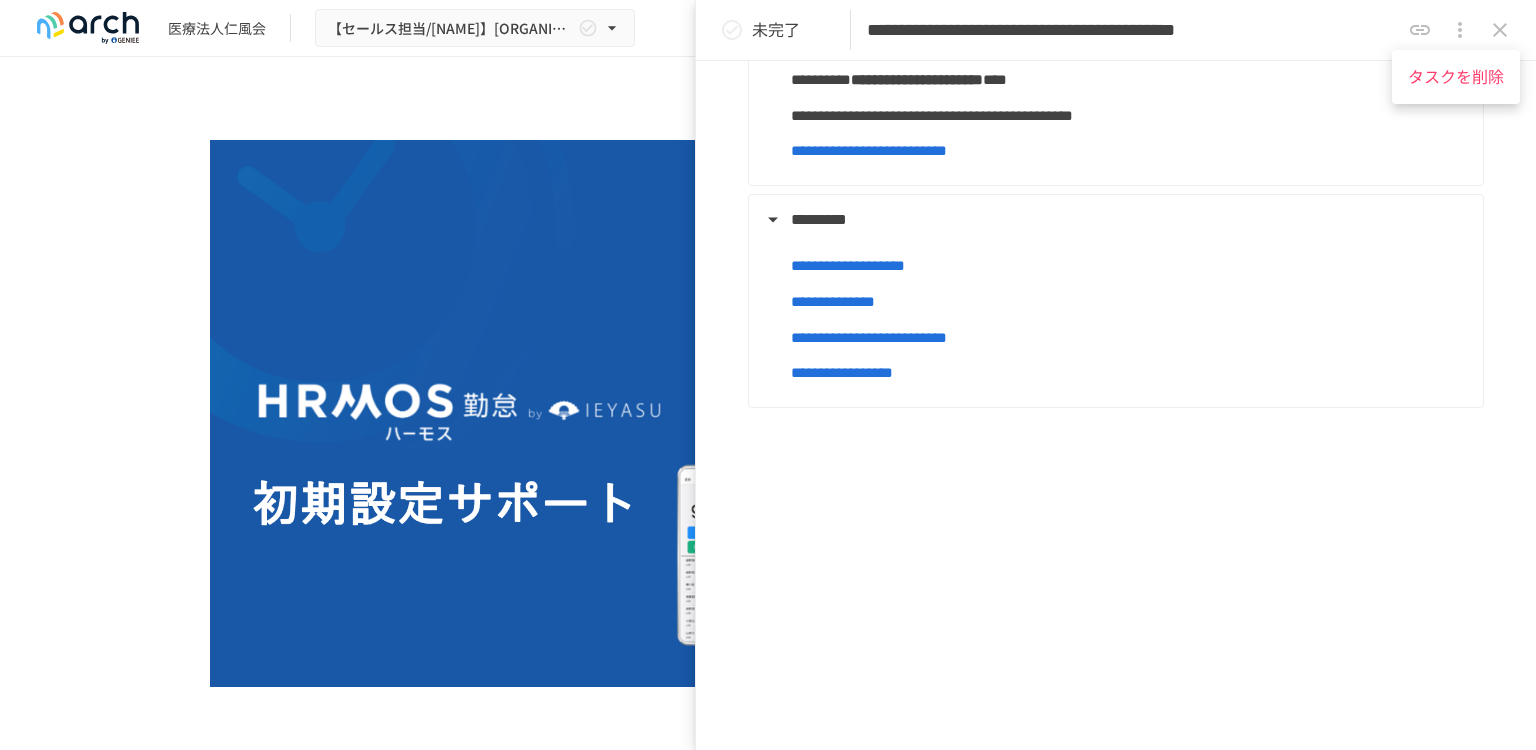 click at bounding box center [768, 375] 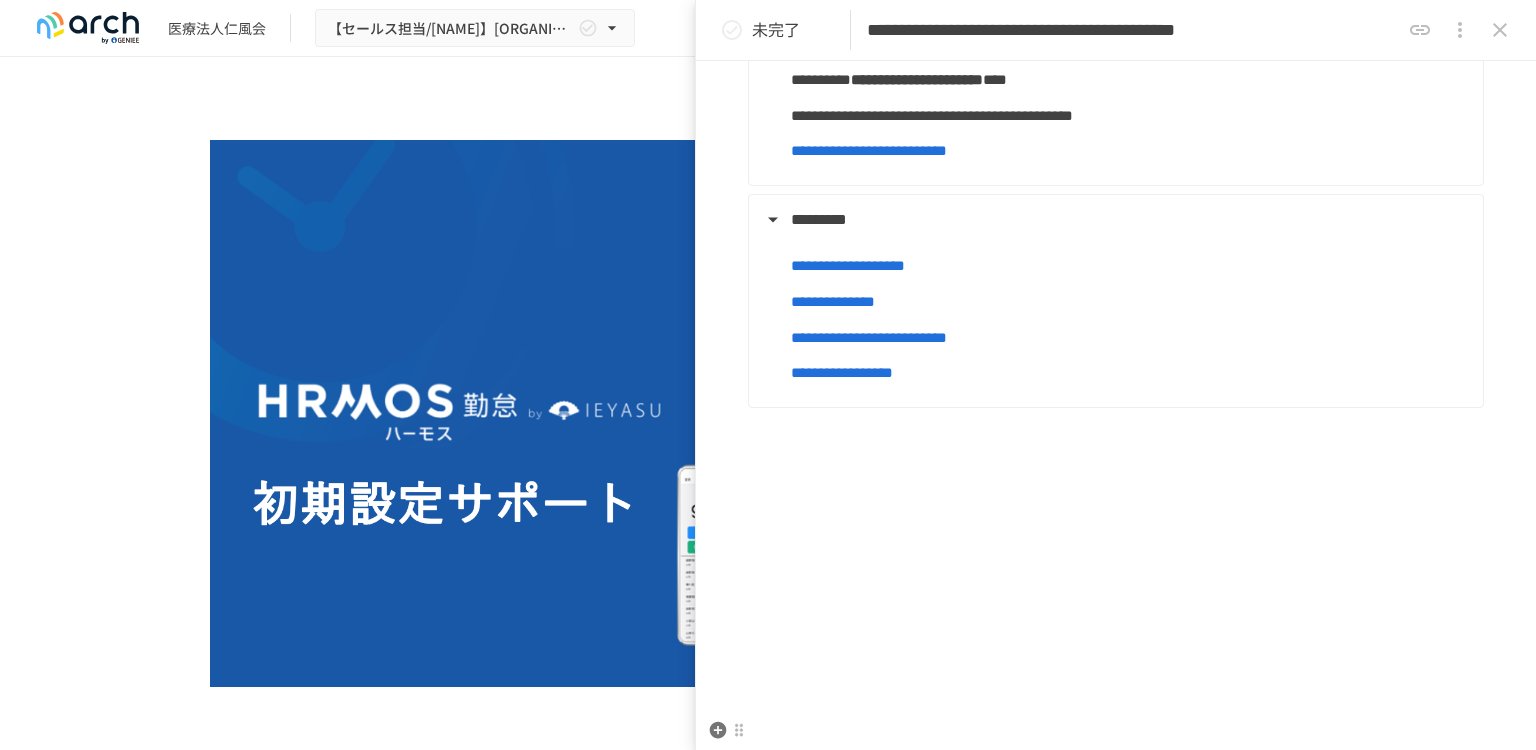 drag, startPoint x: 1324, startPoint y: 597, endPoint x: 1154, endPoint y: 601, distance: 170.04706 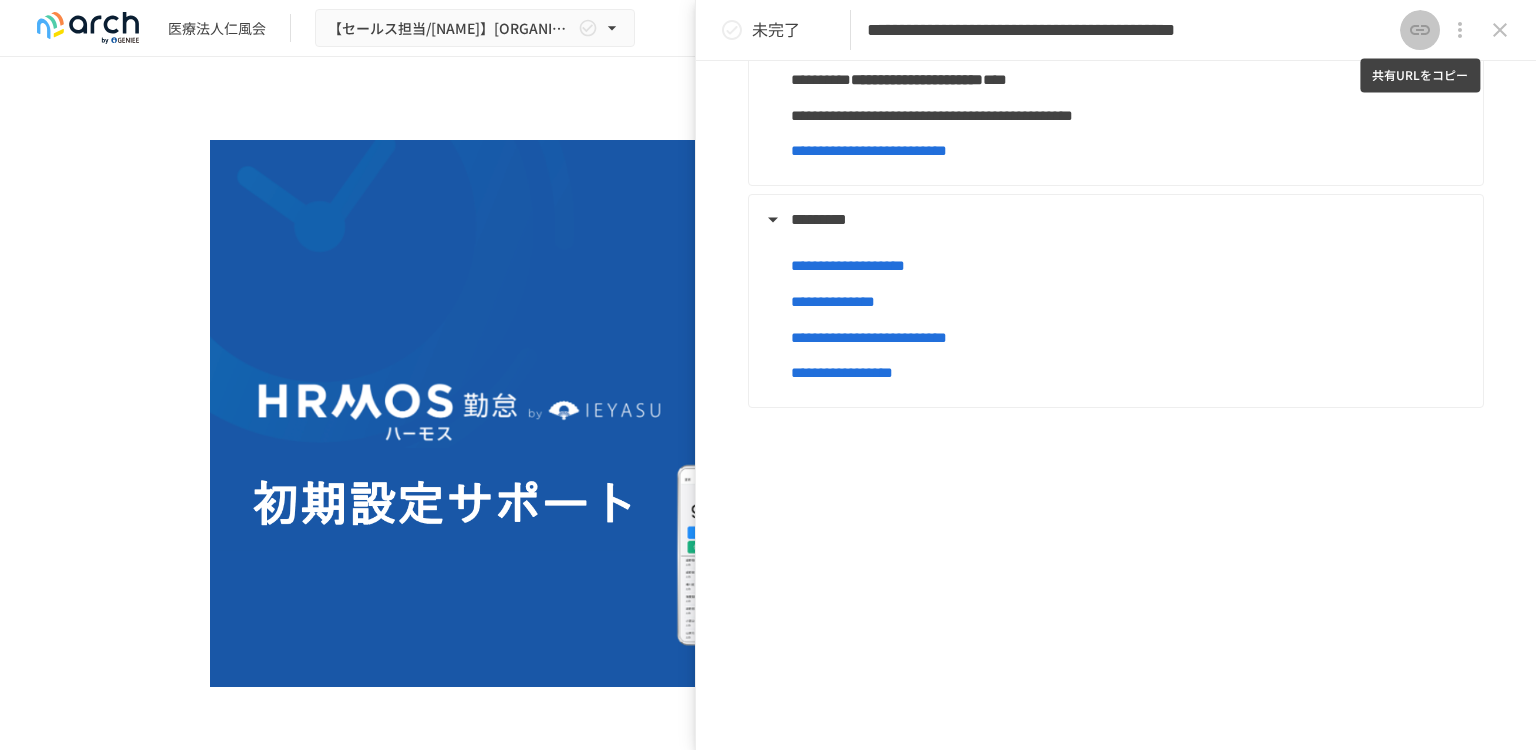 click 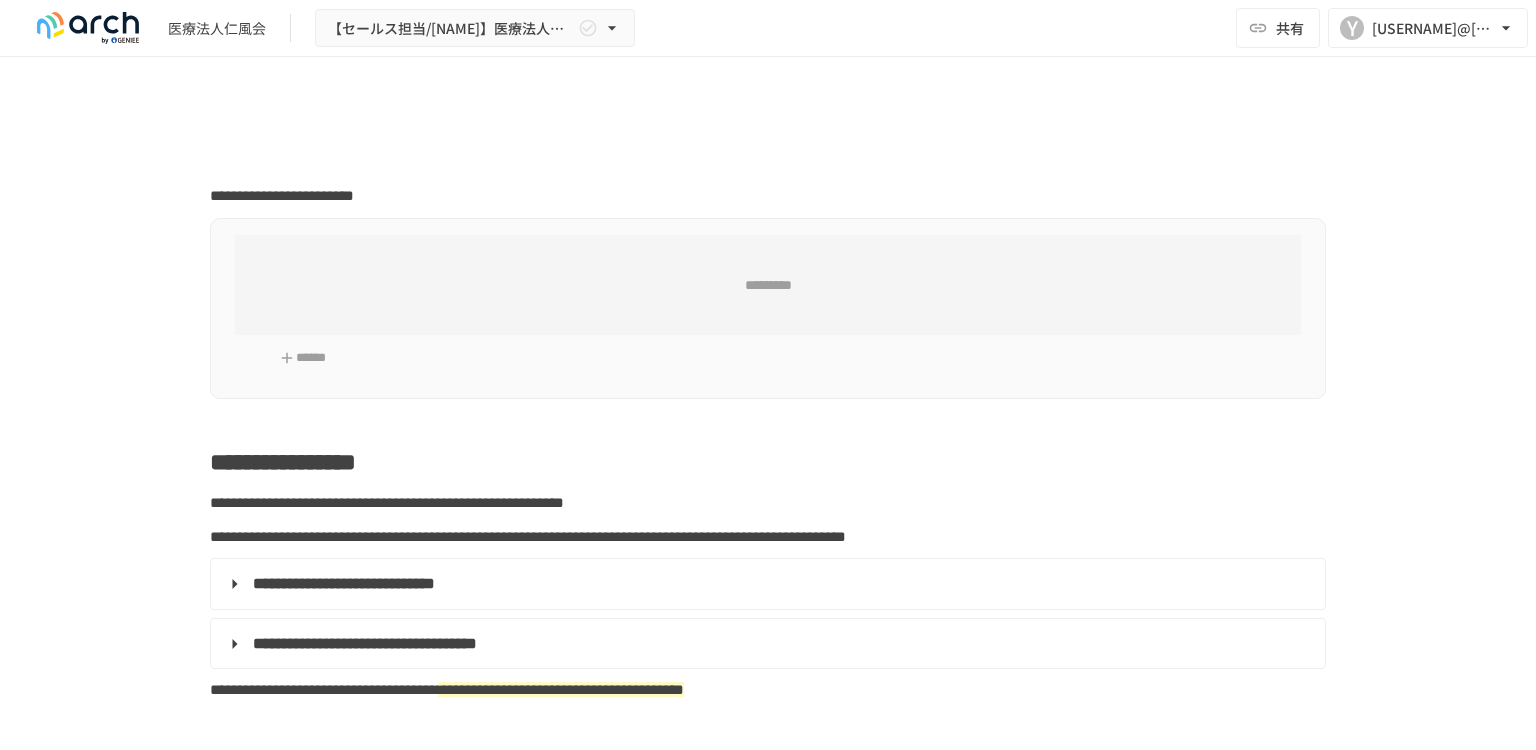 scroll, scrollTop: 0, scrollLeft: 0, axis: both 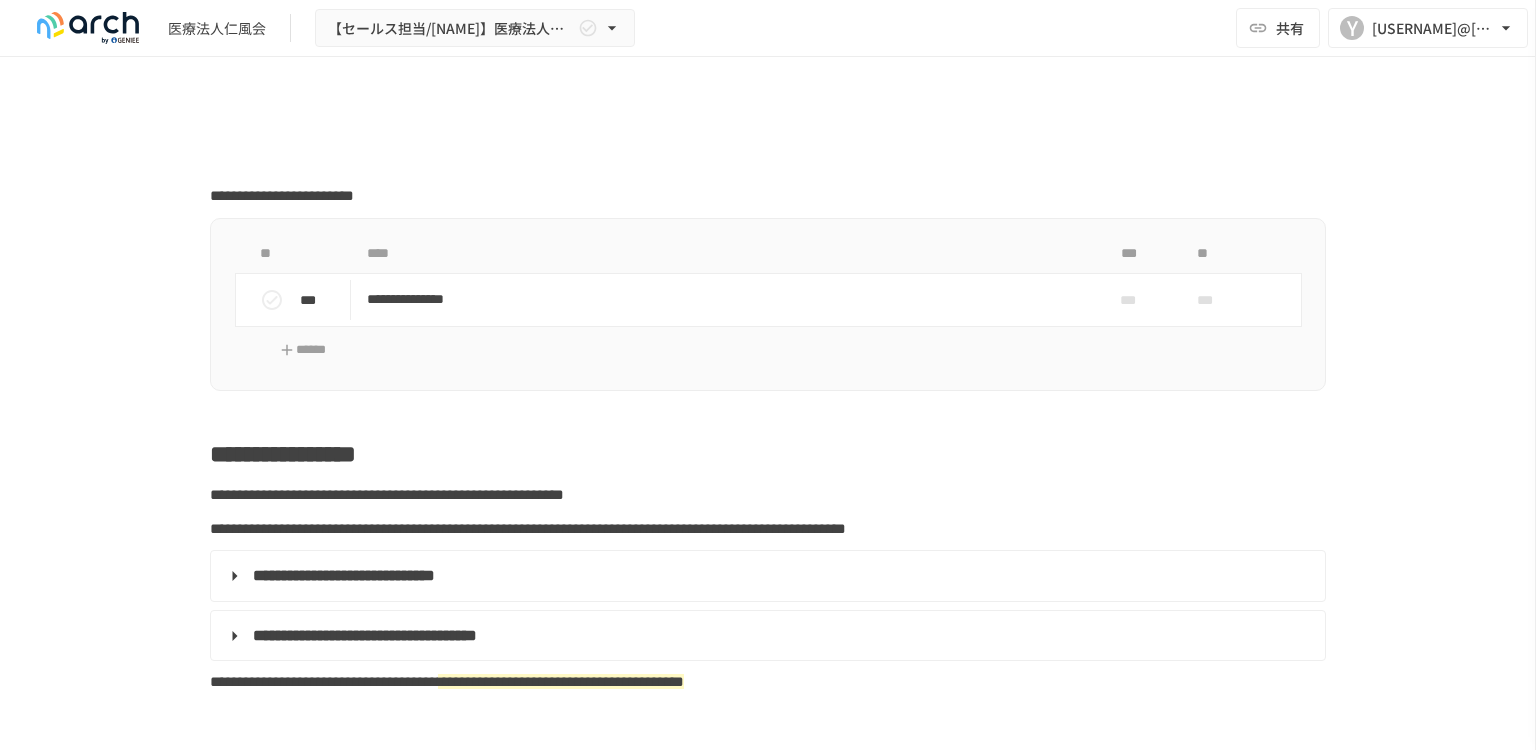 type on "**********" 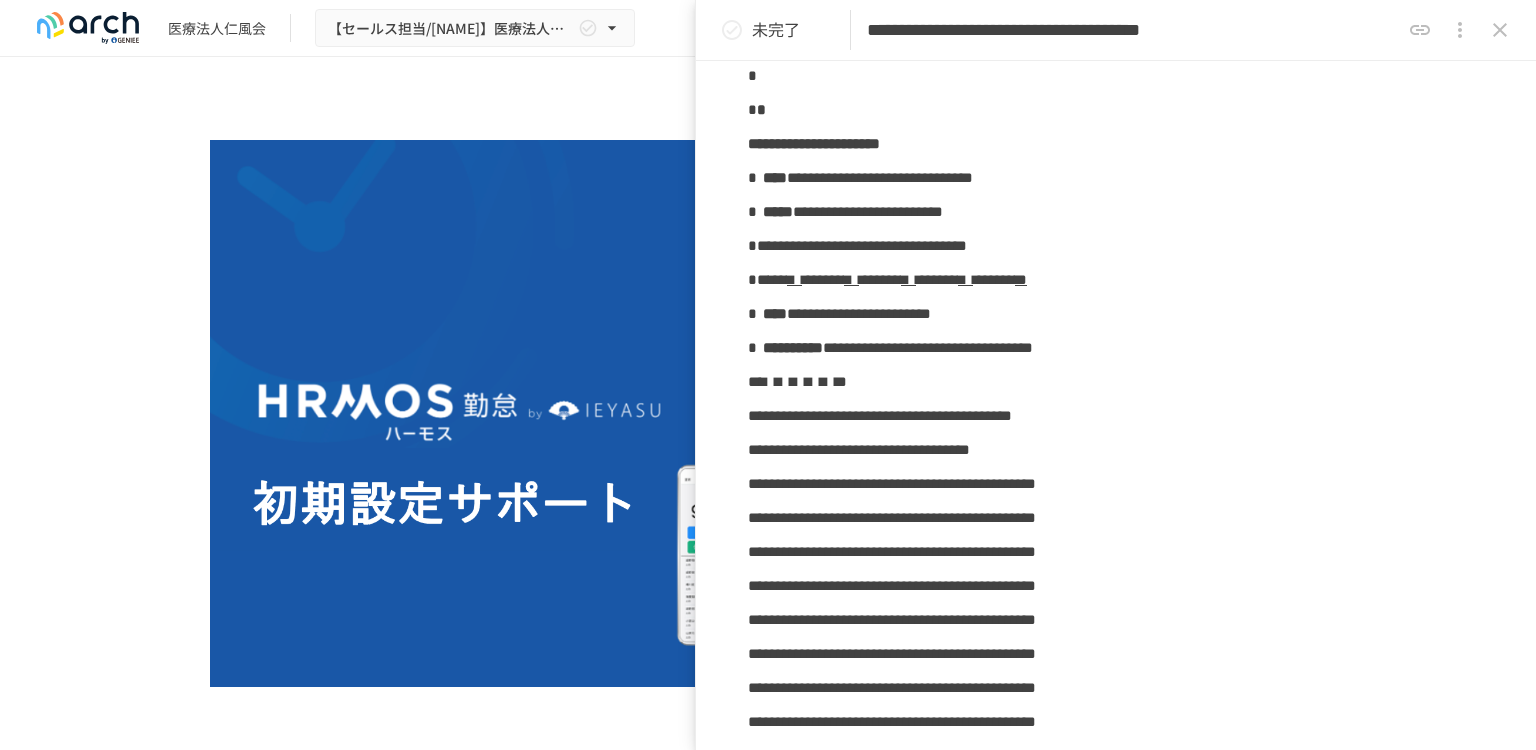 scroll, scrollTop: 2600, scrollLeft: 0, axis: vertical 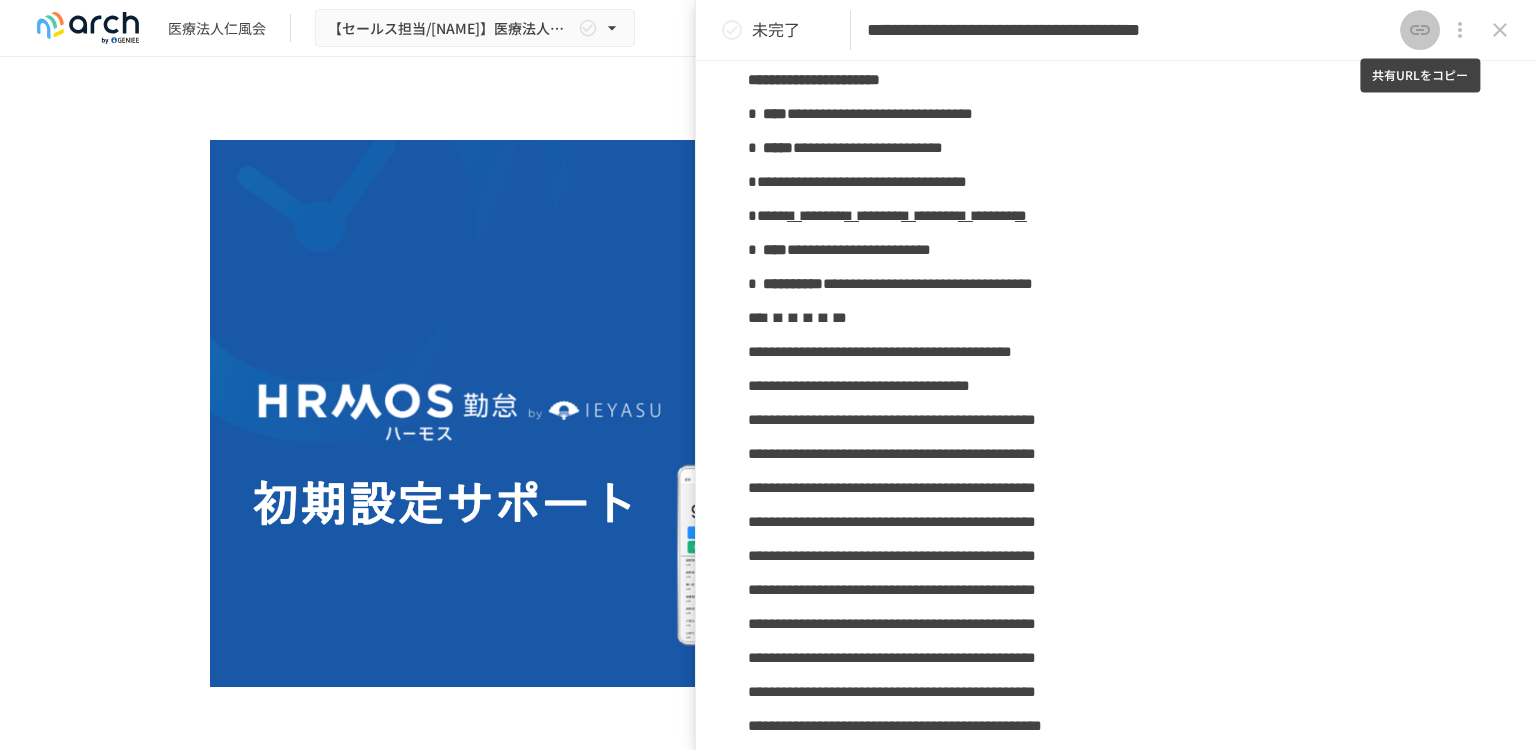 click 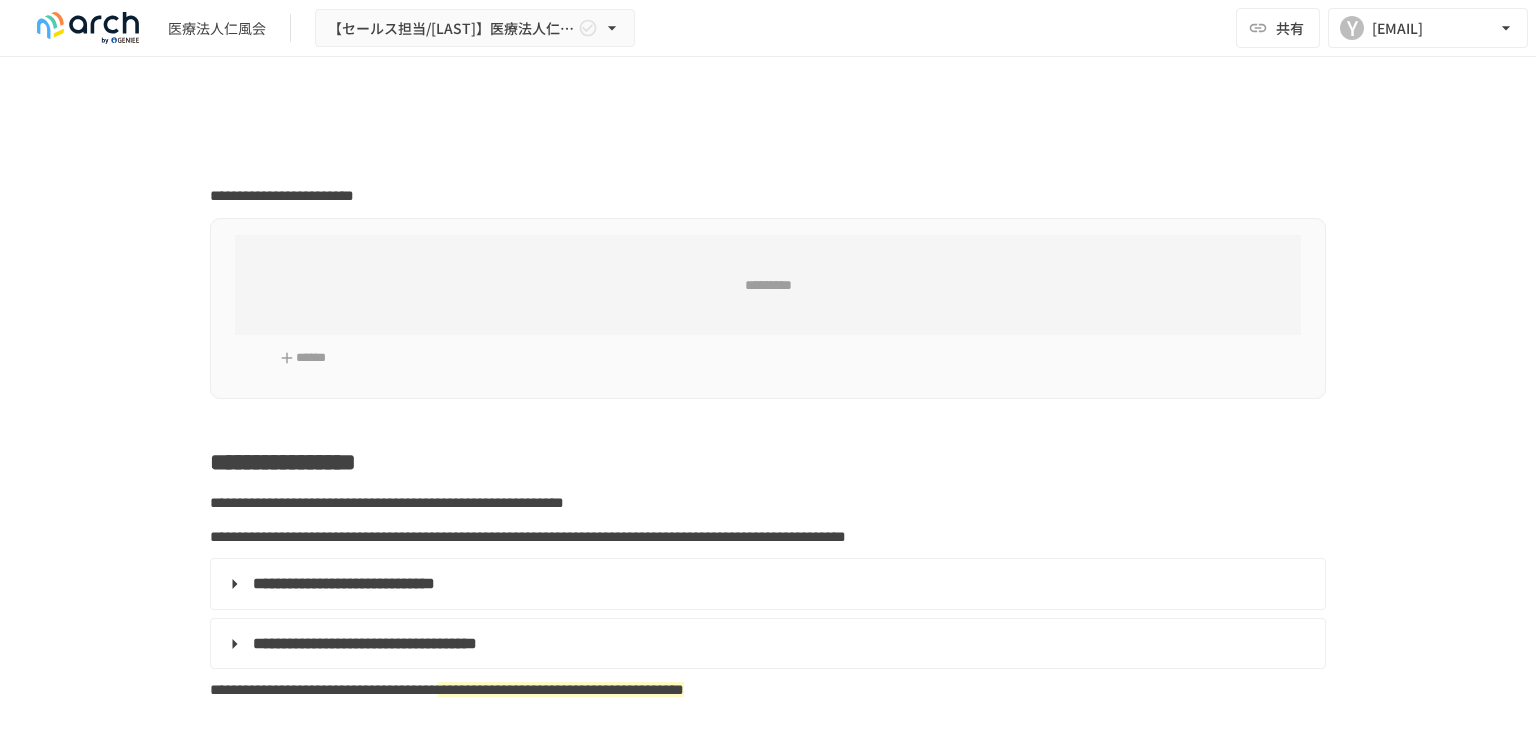 scroll, scrollTop: 0, scrollLeft: 0, axis: both 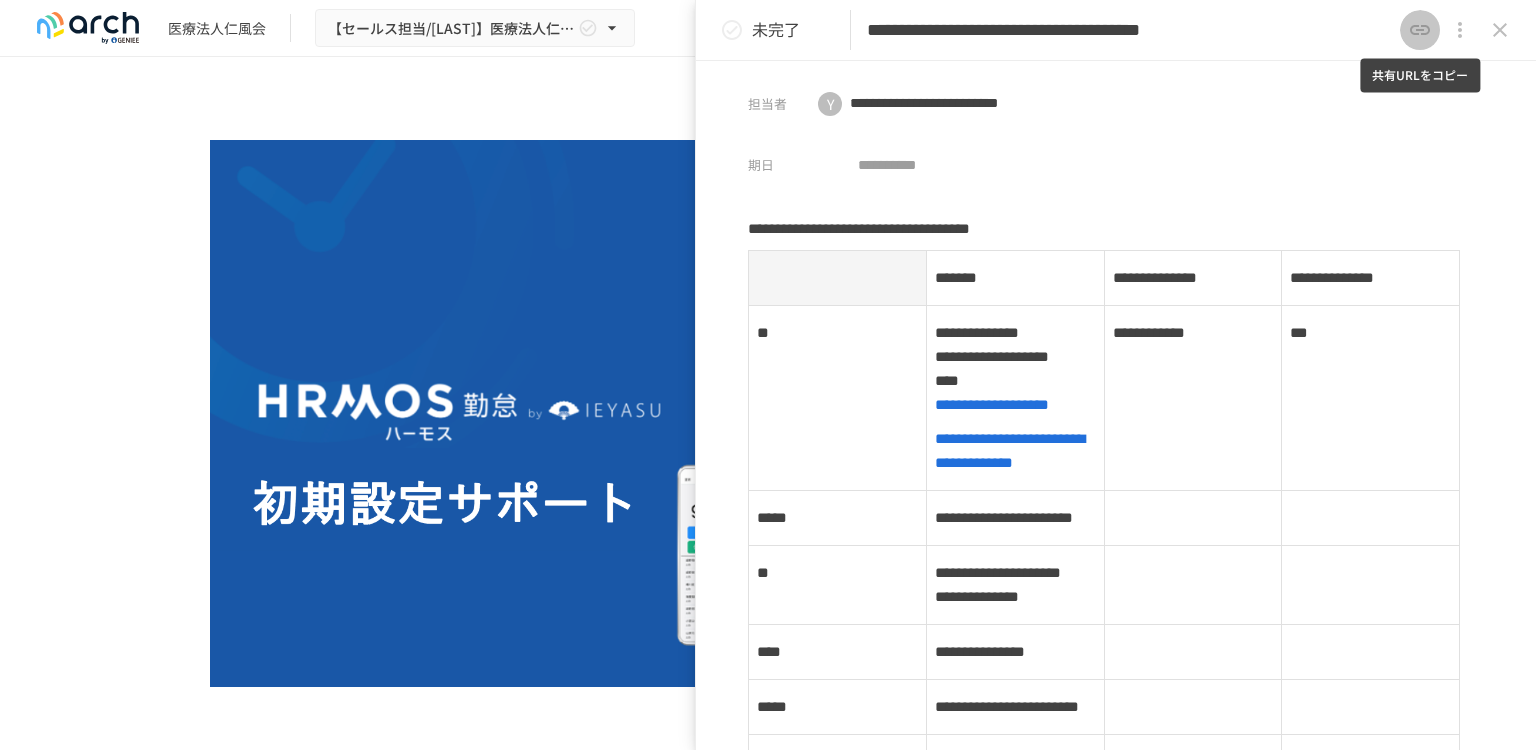 click 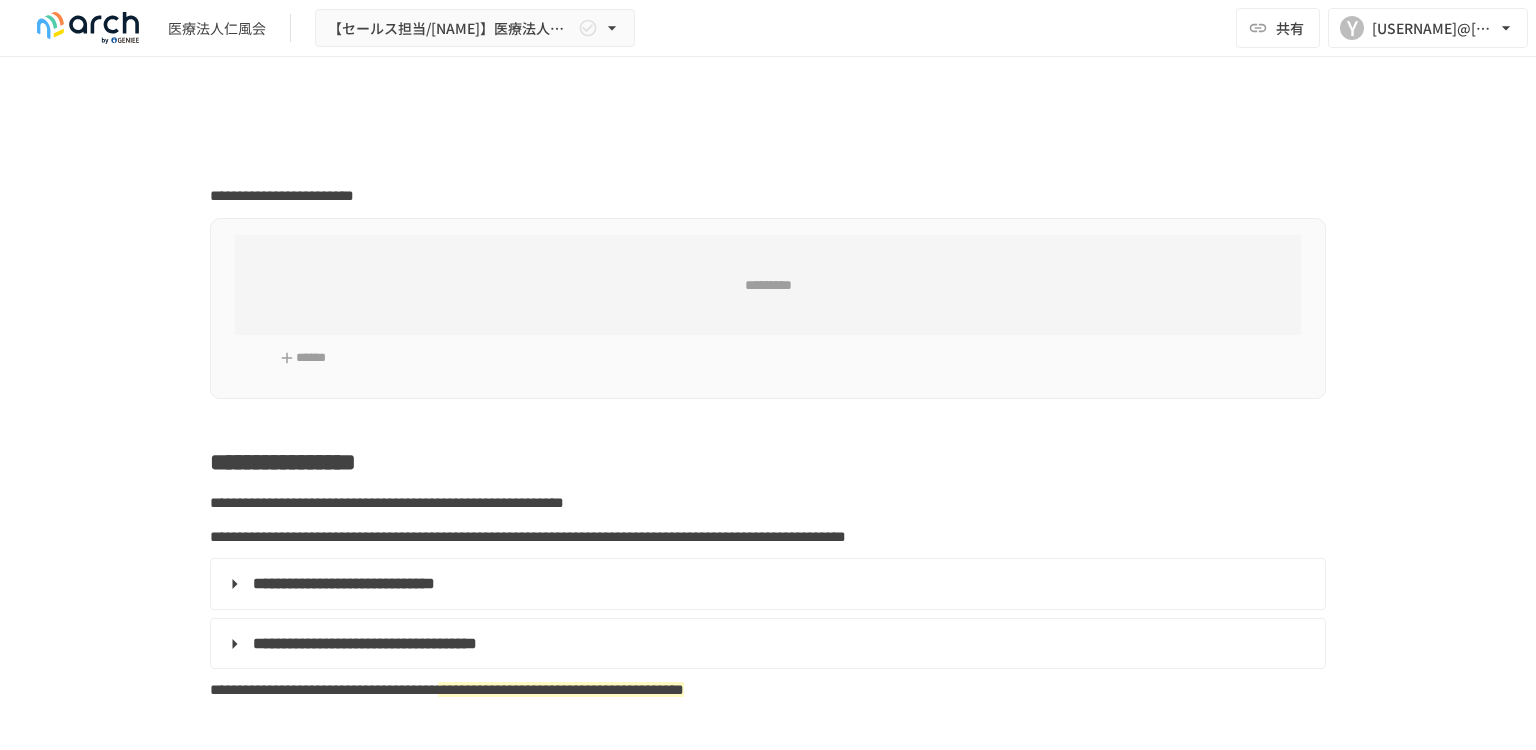 scroll, scrollTop: 0, scrollLeft: 0, axis: both 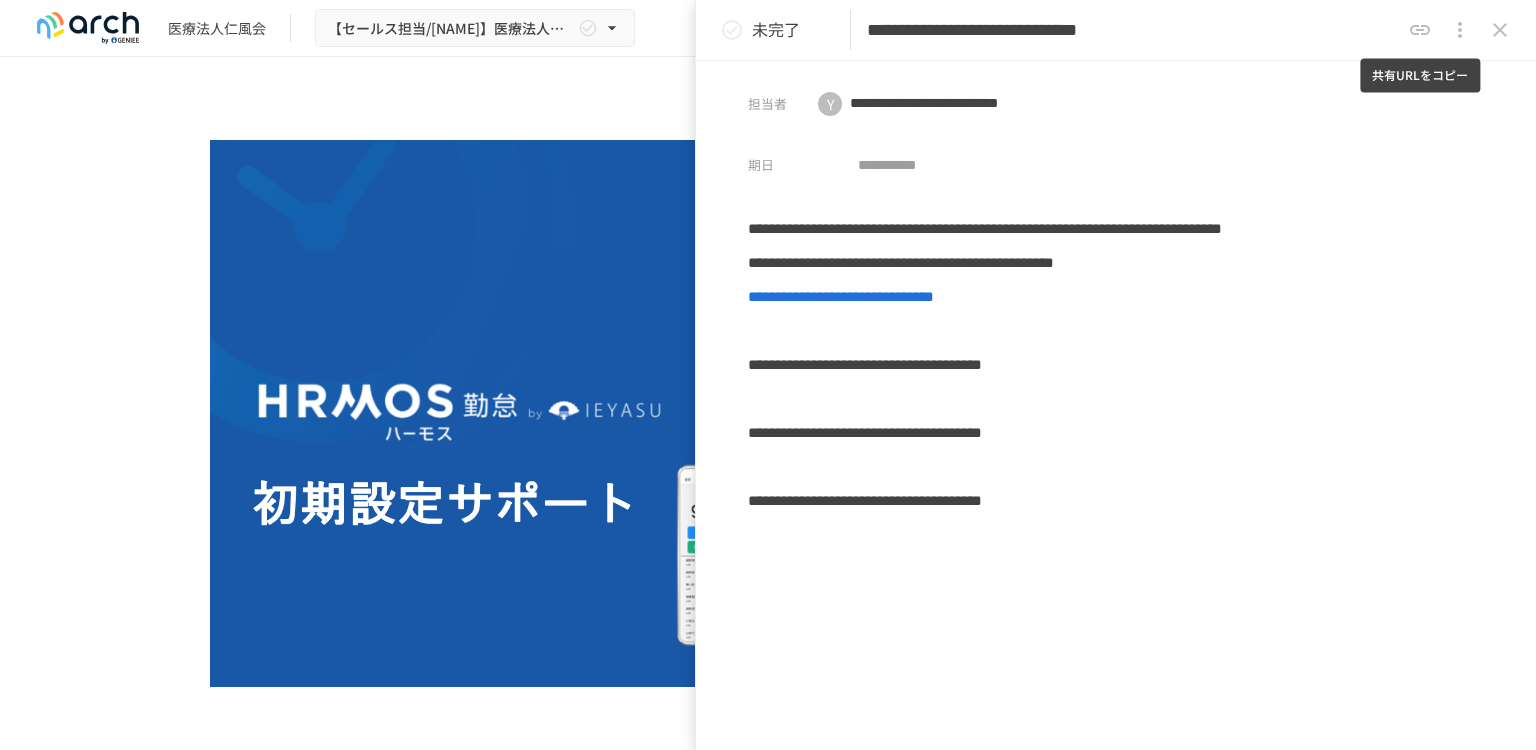 click 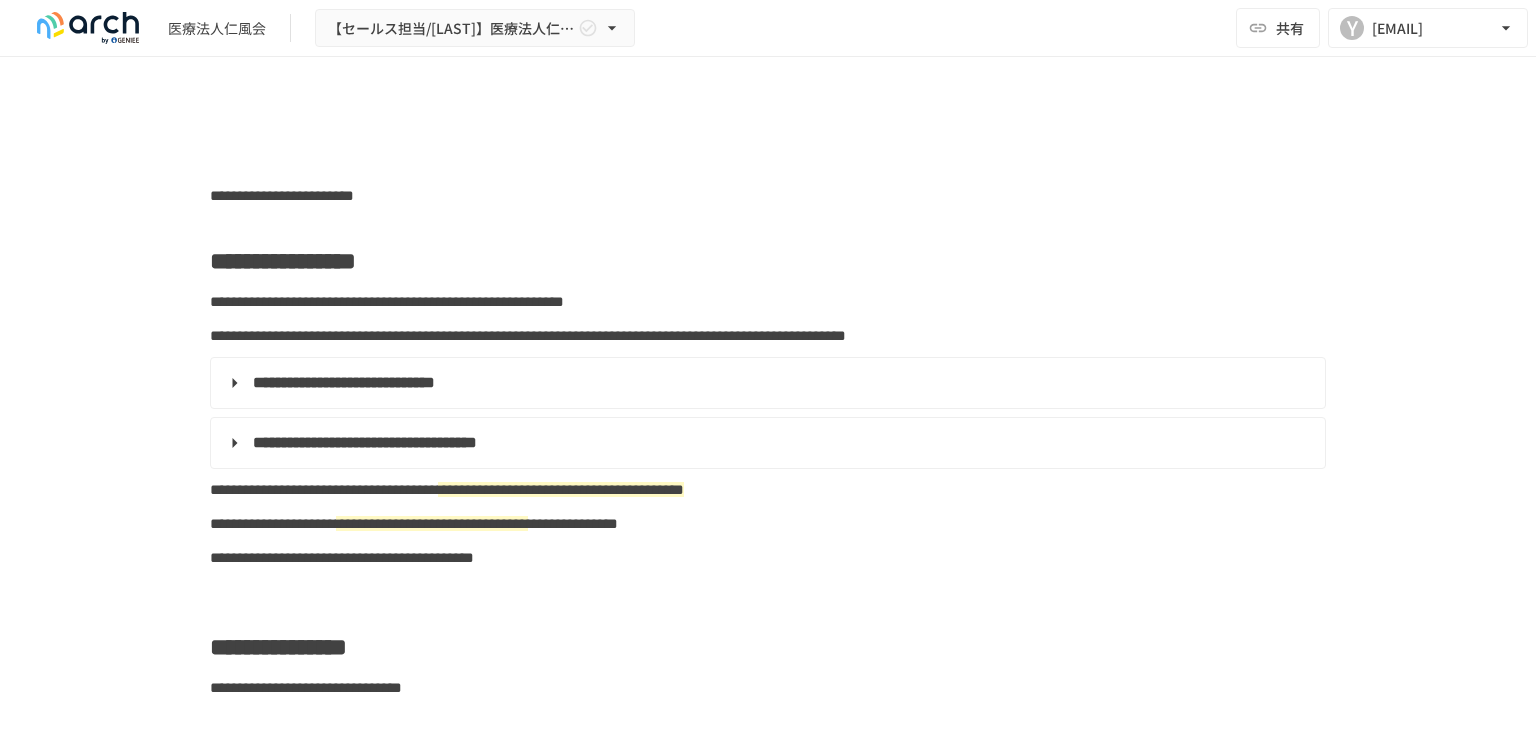 scroll, scrollTop: 0, scrollLeft: 0, axis: both 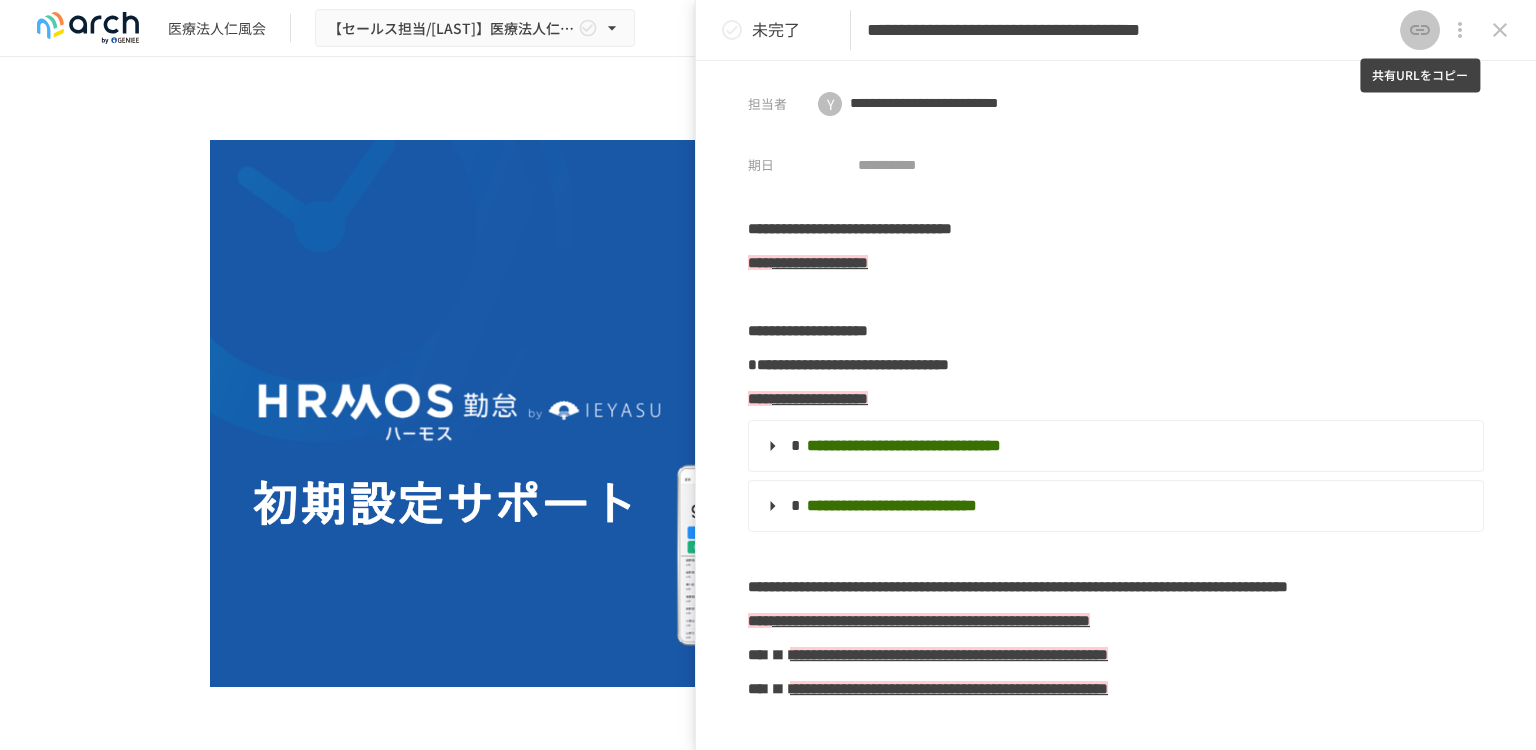 click 